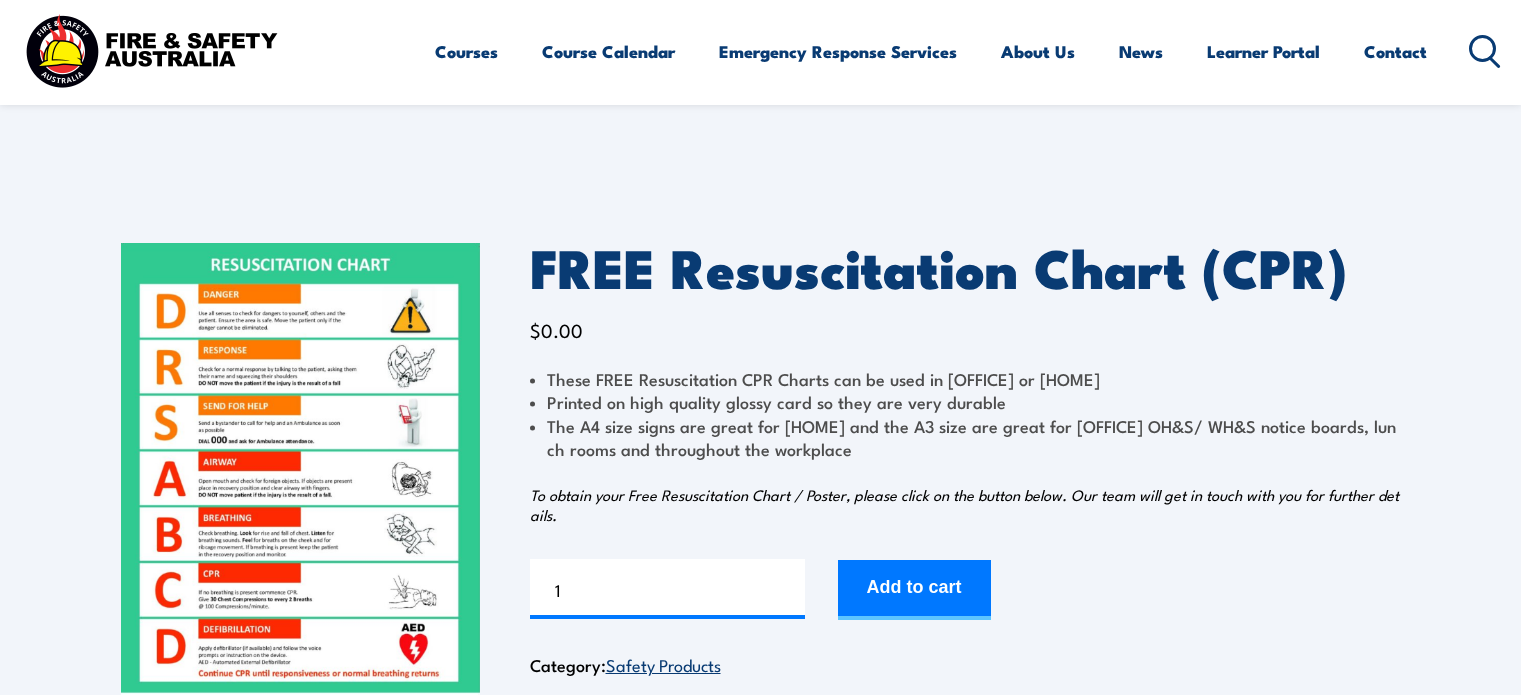 scroll, scrollTop: 0, scrollLeft: 0, axis: both 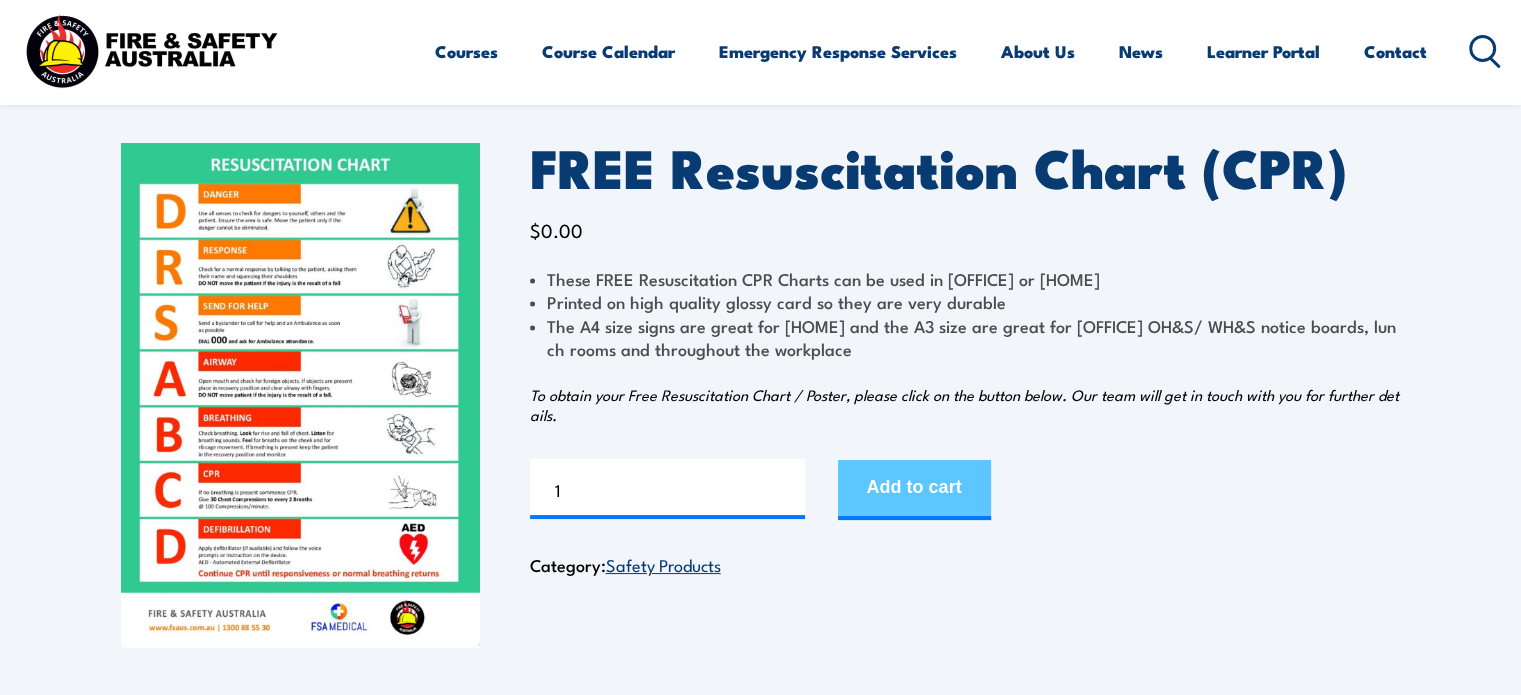 click on "Add to cart" at bounding box center [914, 490] 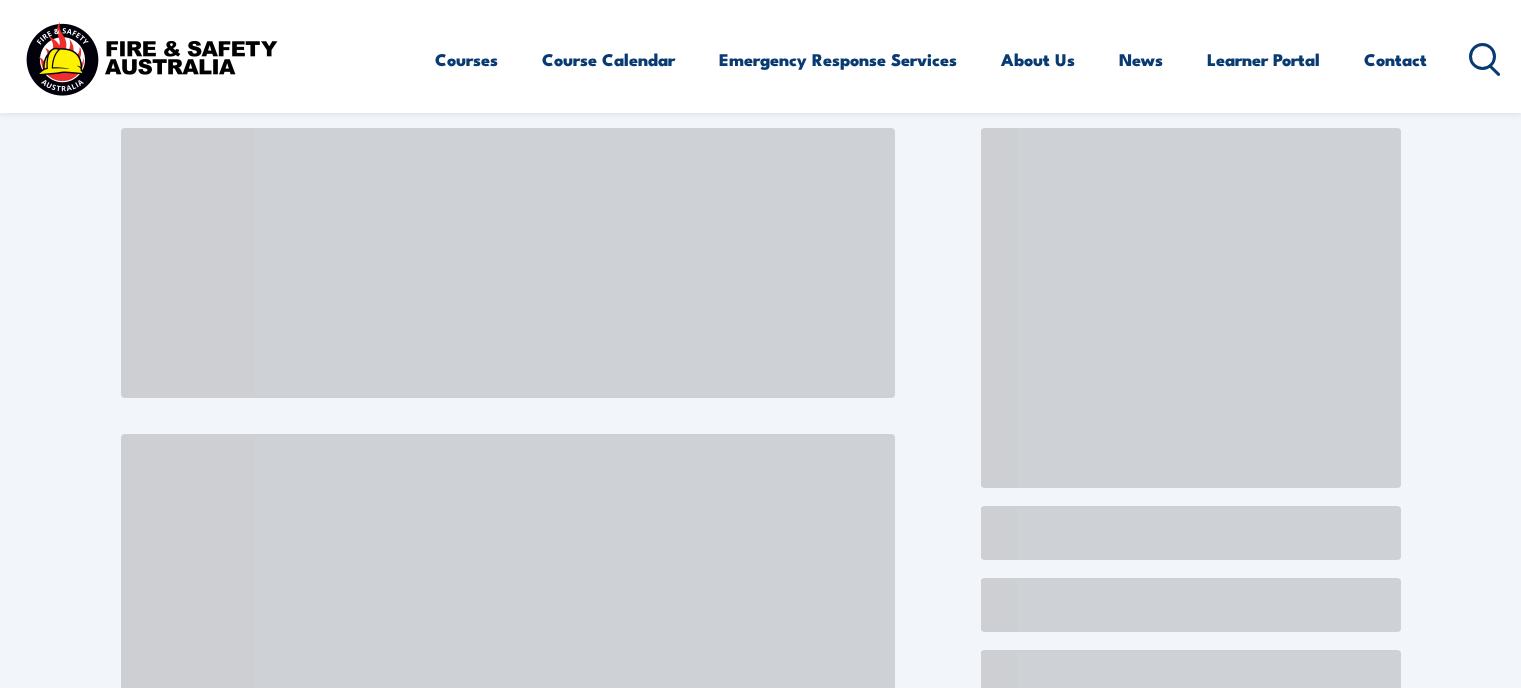 scroll, scrollTop: 0, scrollLeft: 0, axis: both 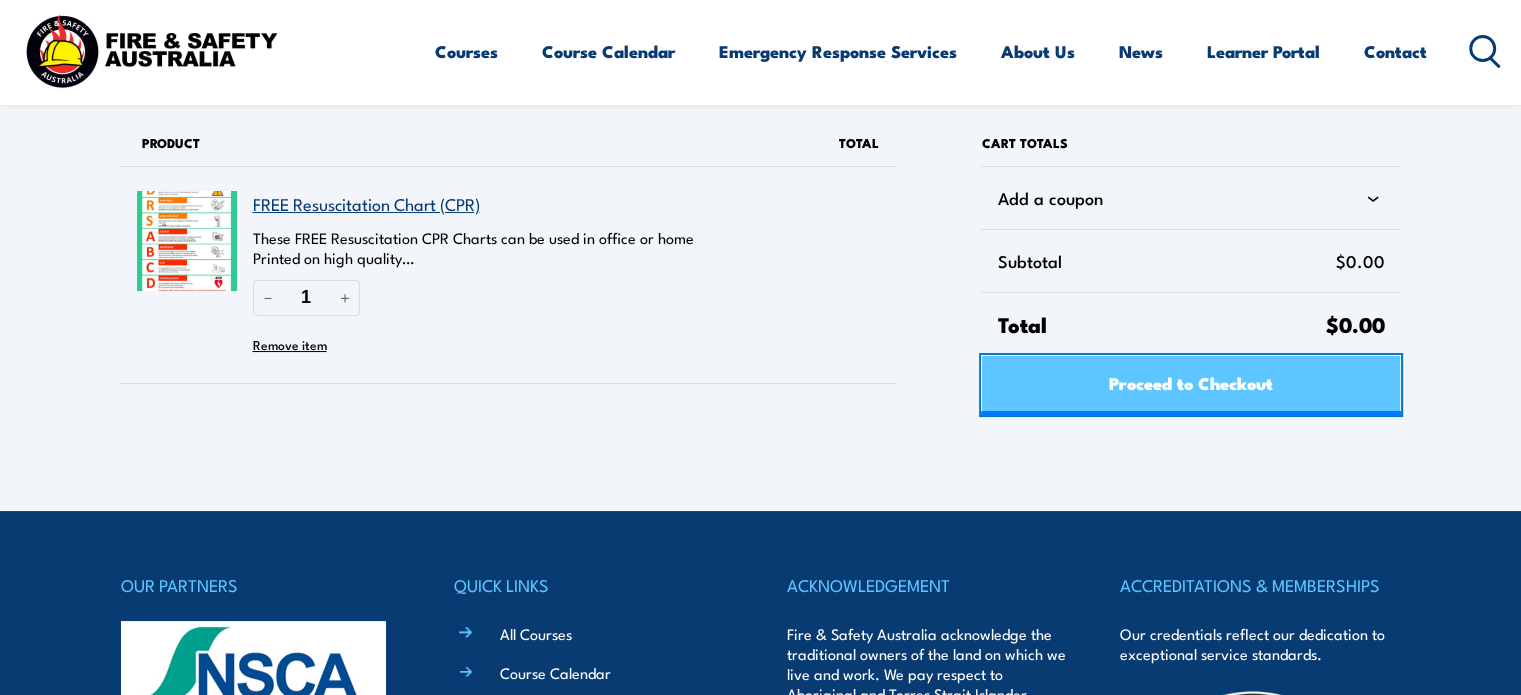 click on "Proceed to Checkout" at bounding box center [1191, 382] 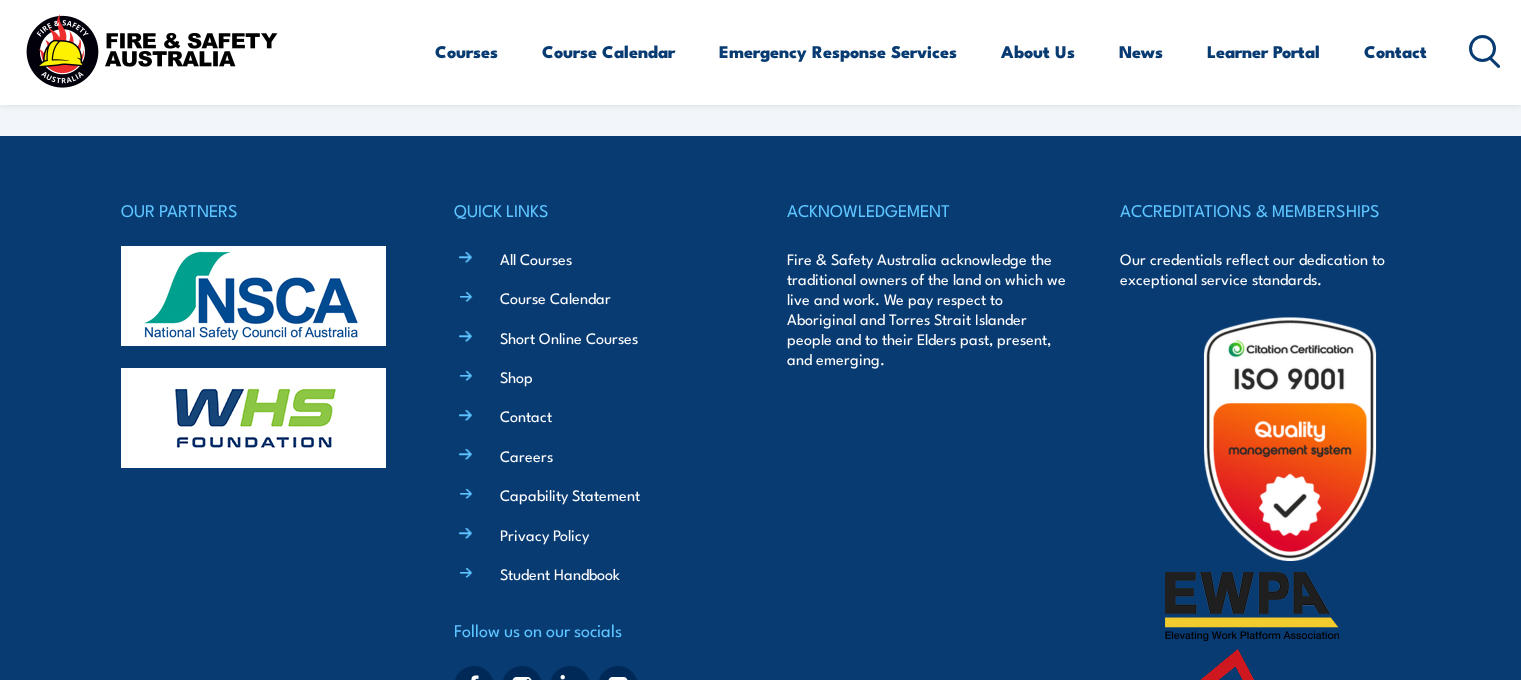 scroll, scrollTop: 0, scrollLeft: 0, axis: both 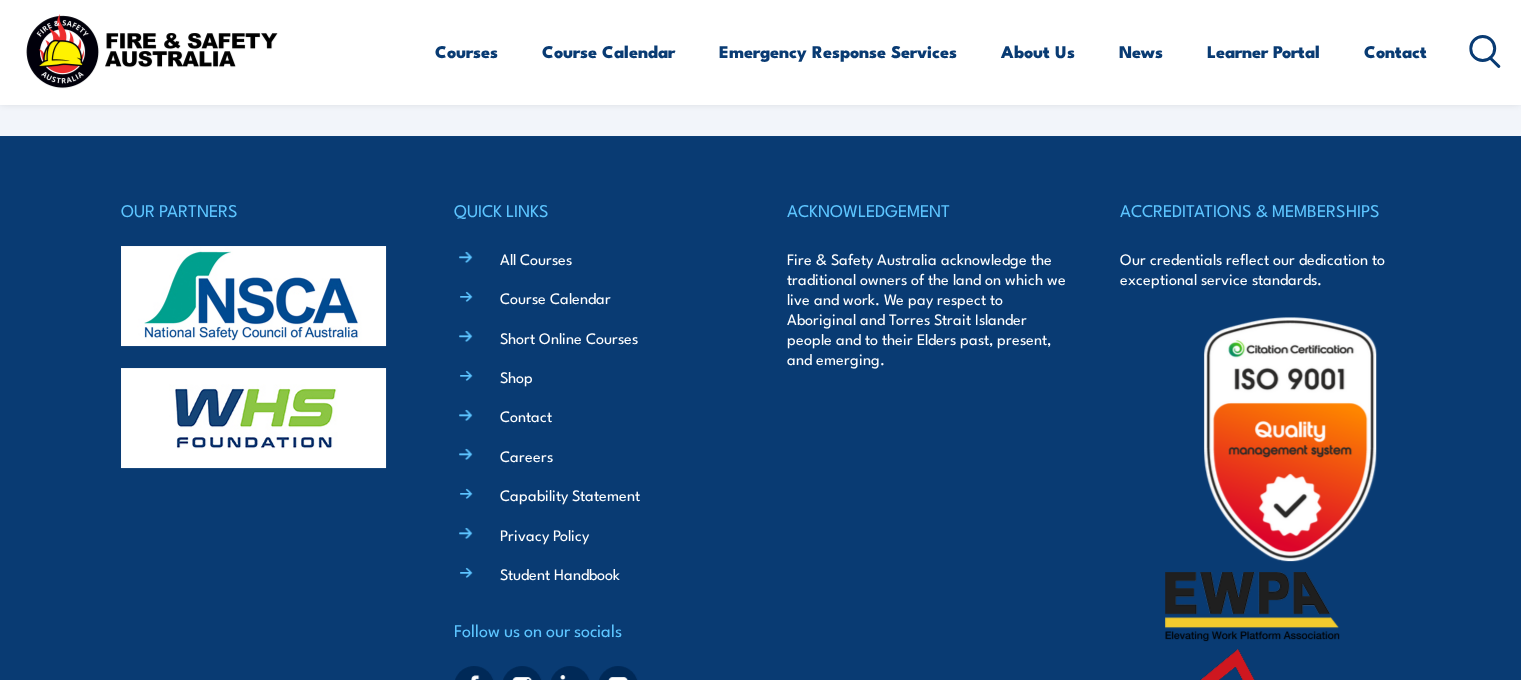 select on "VIC" 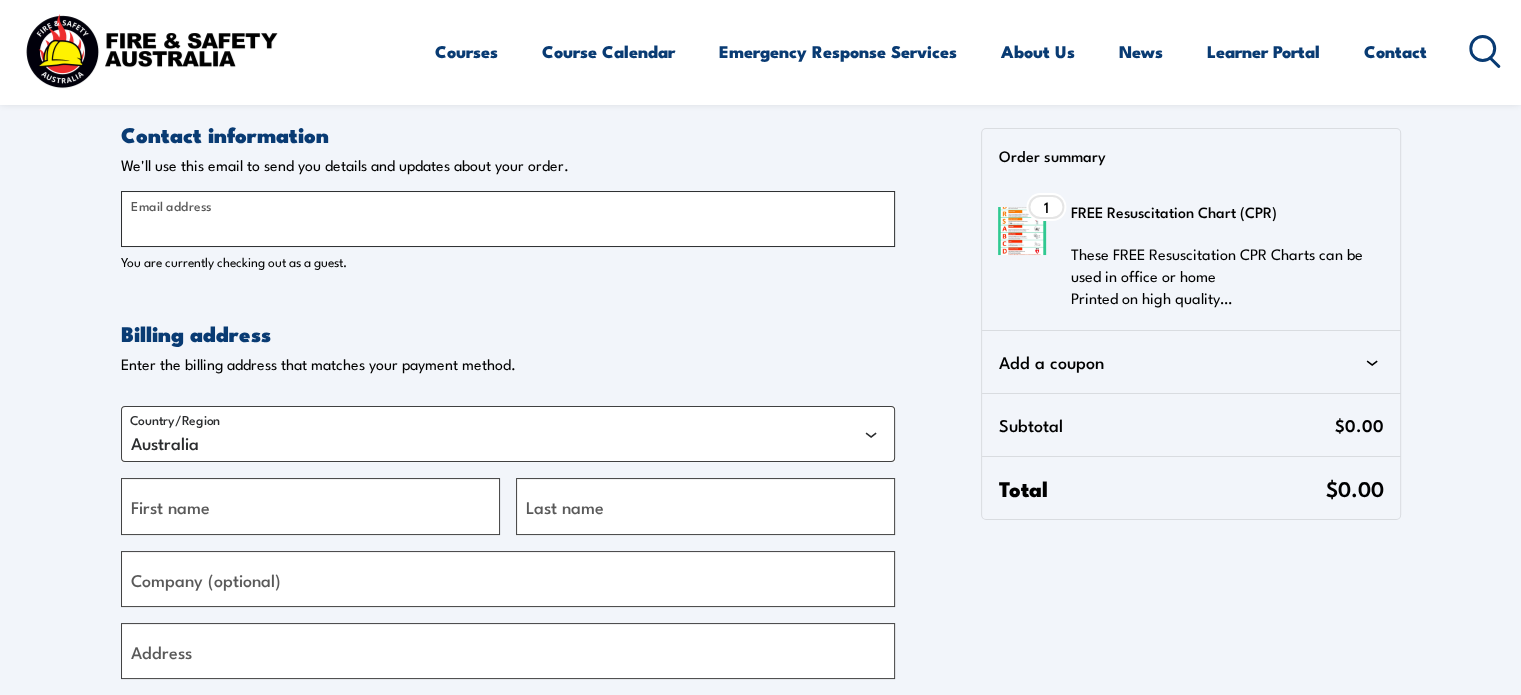 click on "Email address" at bounding box center [508, 219] 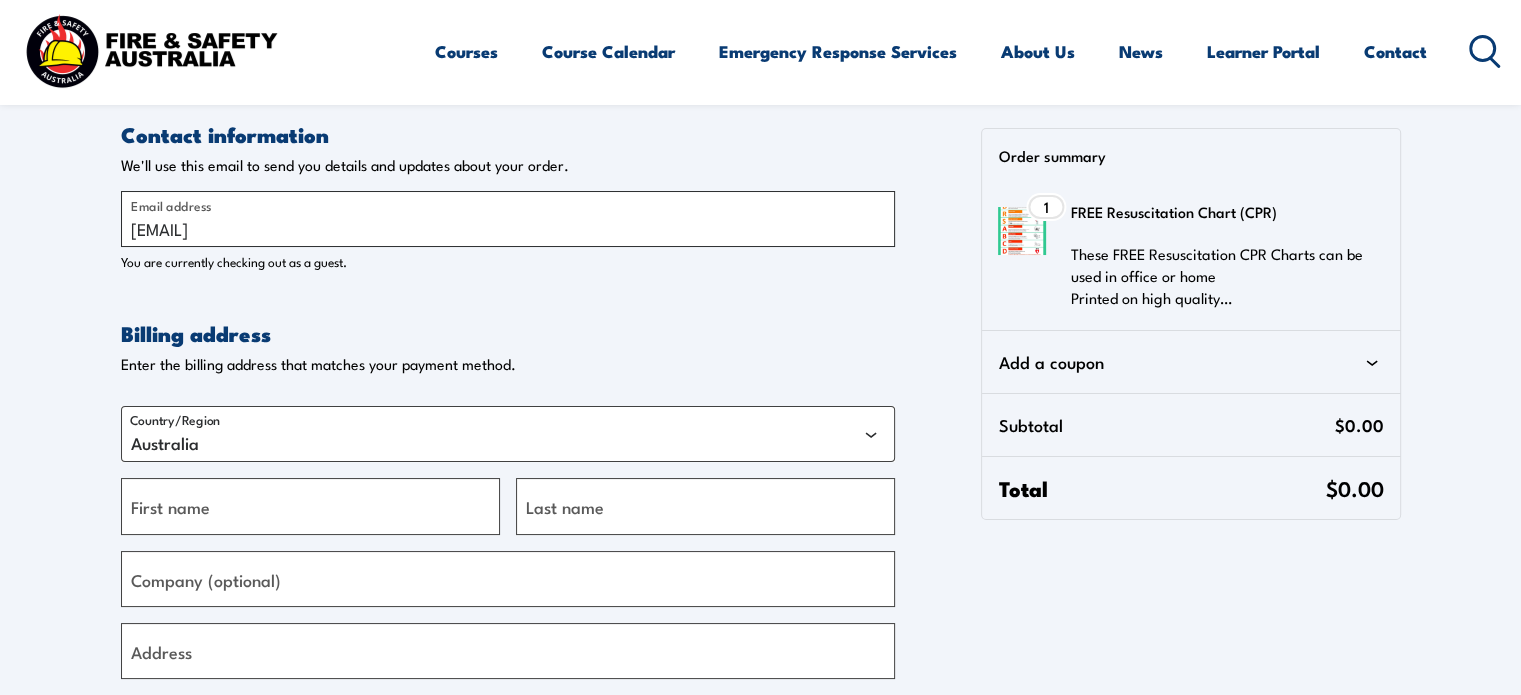 type on "[EMAIL]" 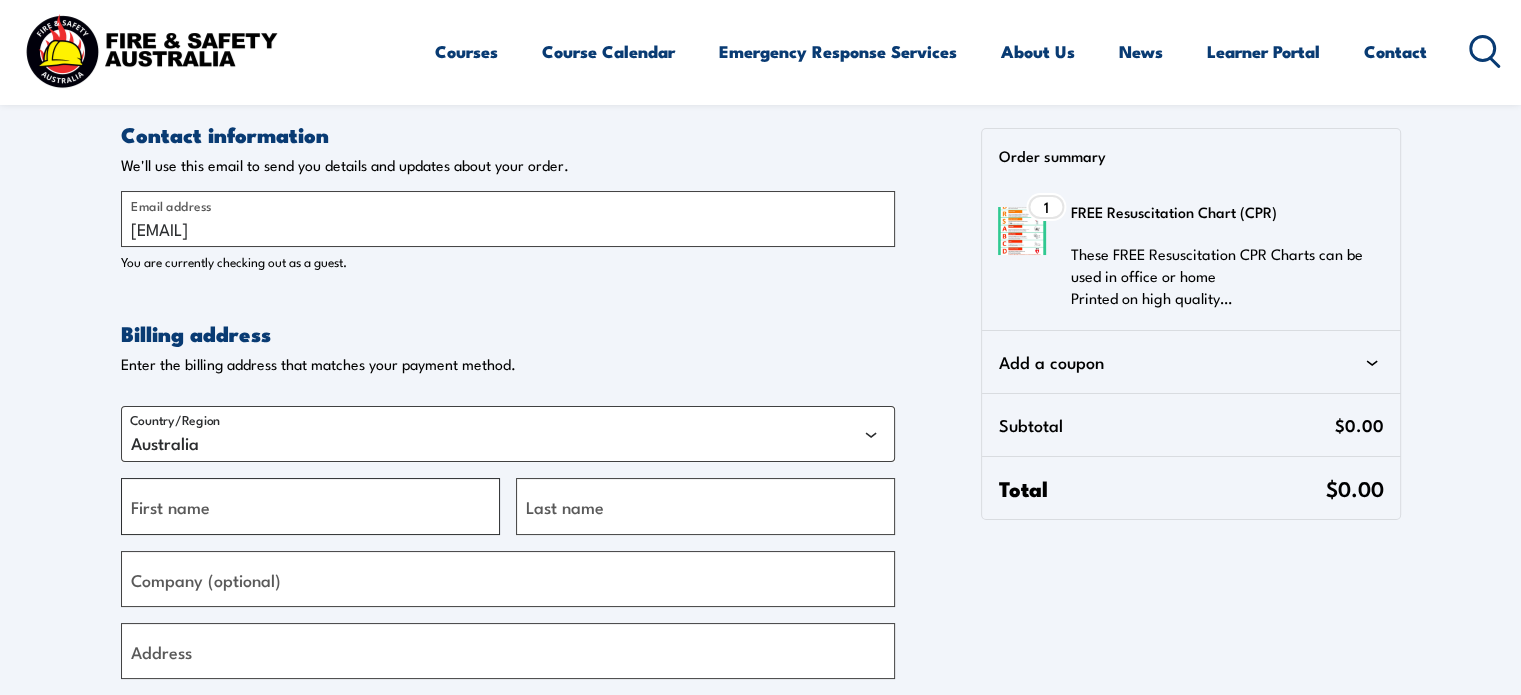 click on "First name" at bounding box center [310, 506] 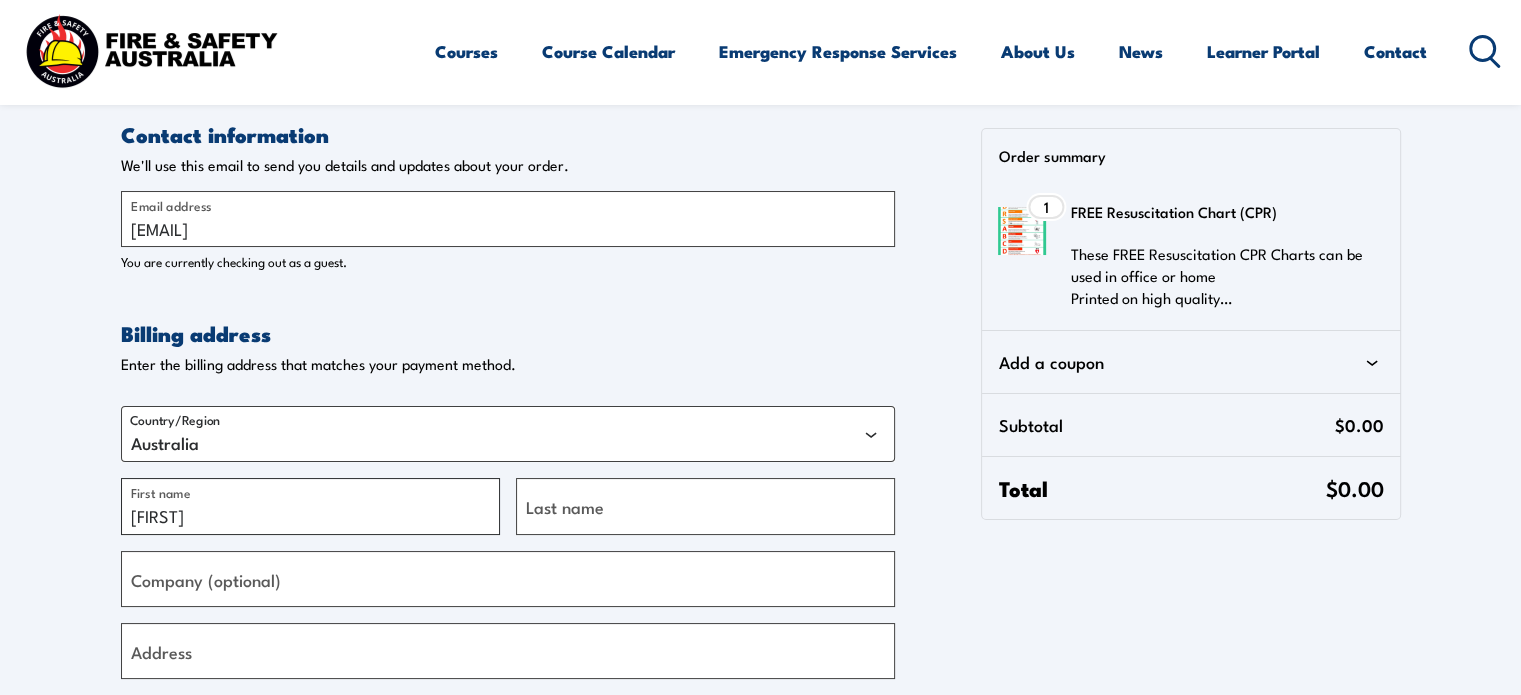 type on "Shane" 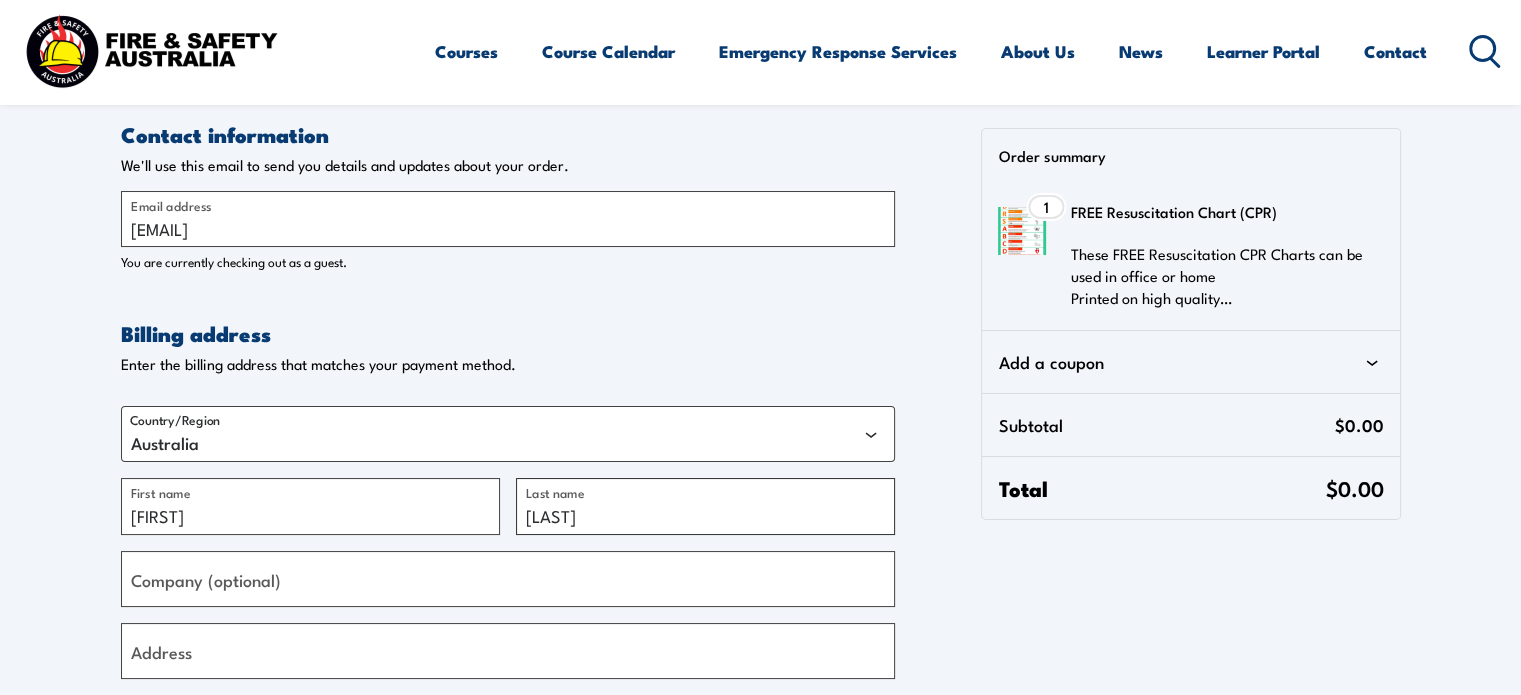 type on "Ball" 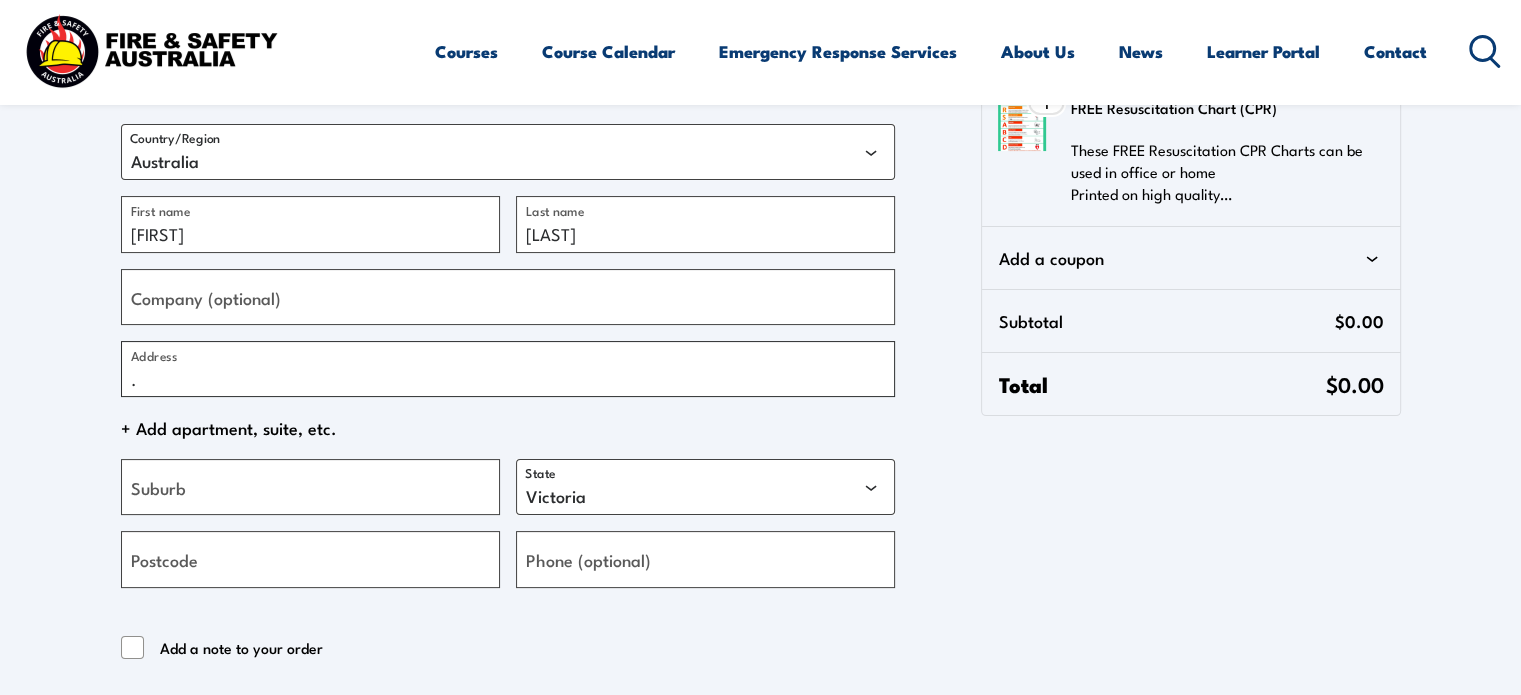 scroll, scrollTop: 400, scrollLeft: 0, axis: vertical 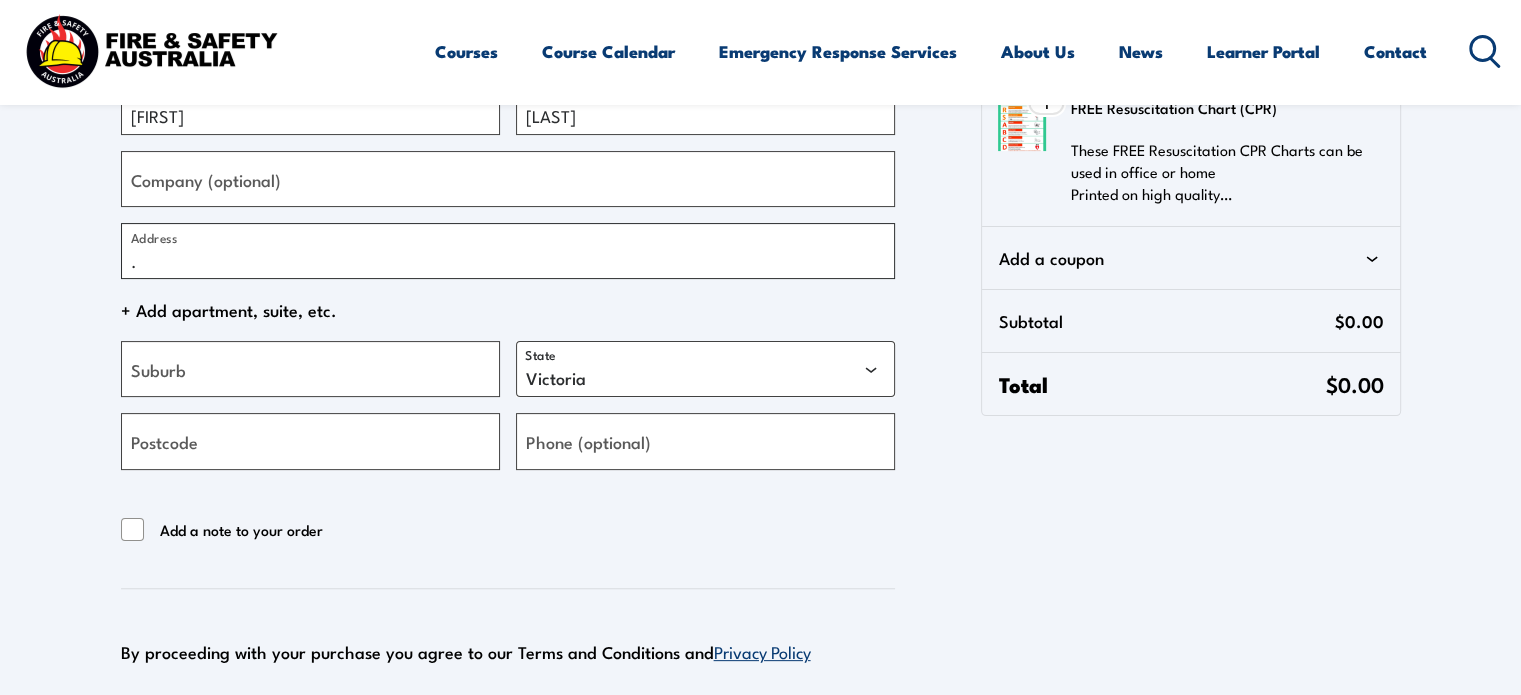 type on "." 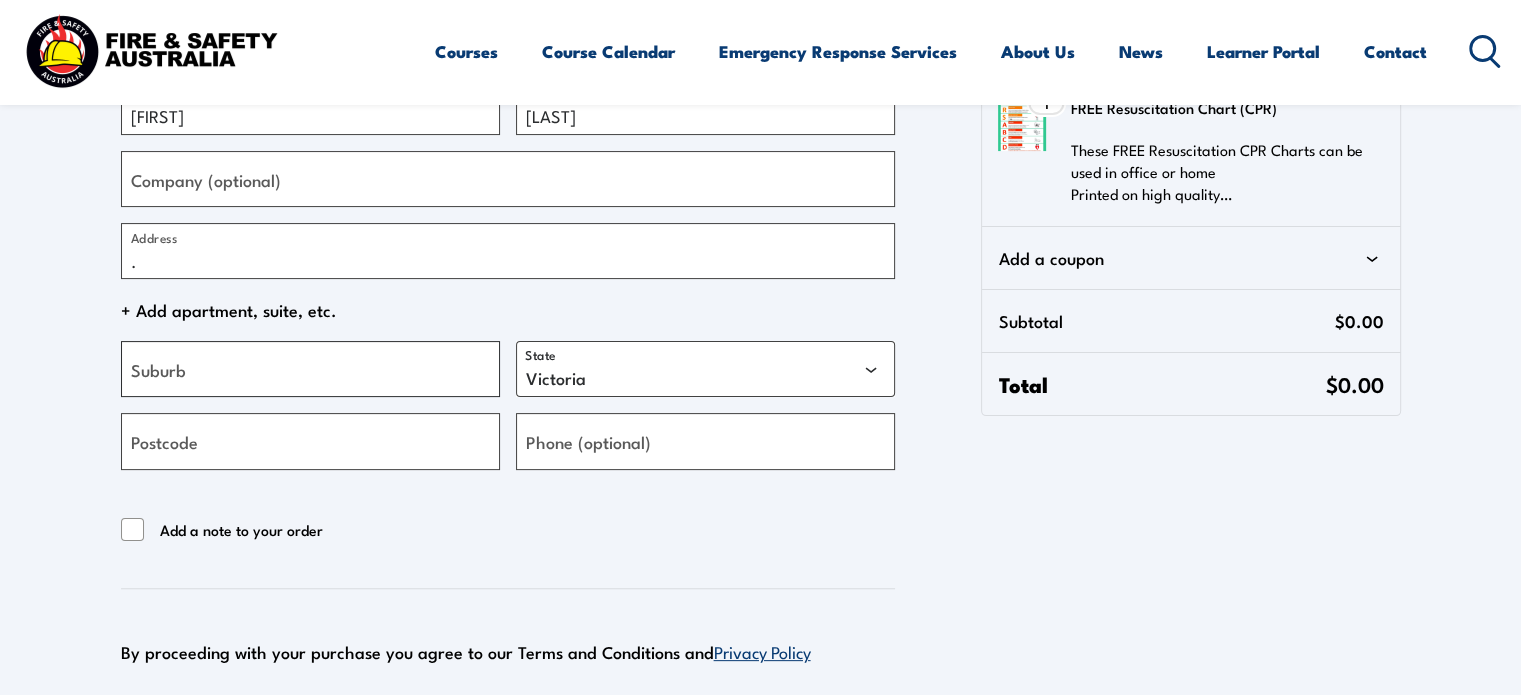 click on "Suburb" at bounding box center (310, 369) 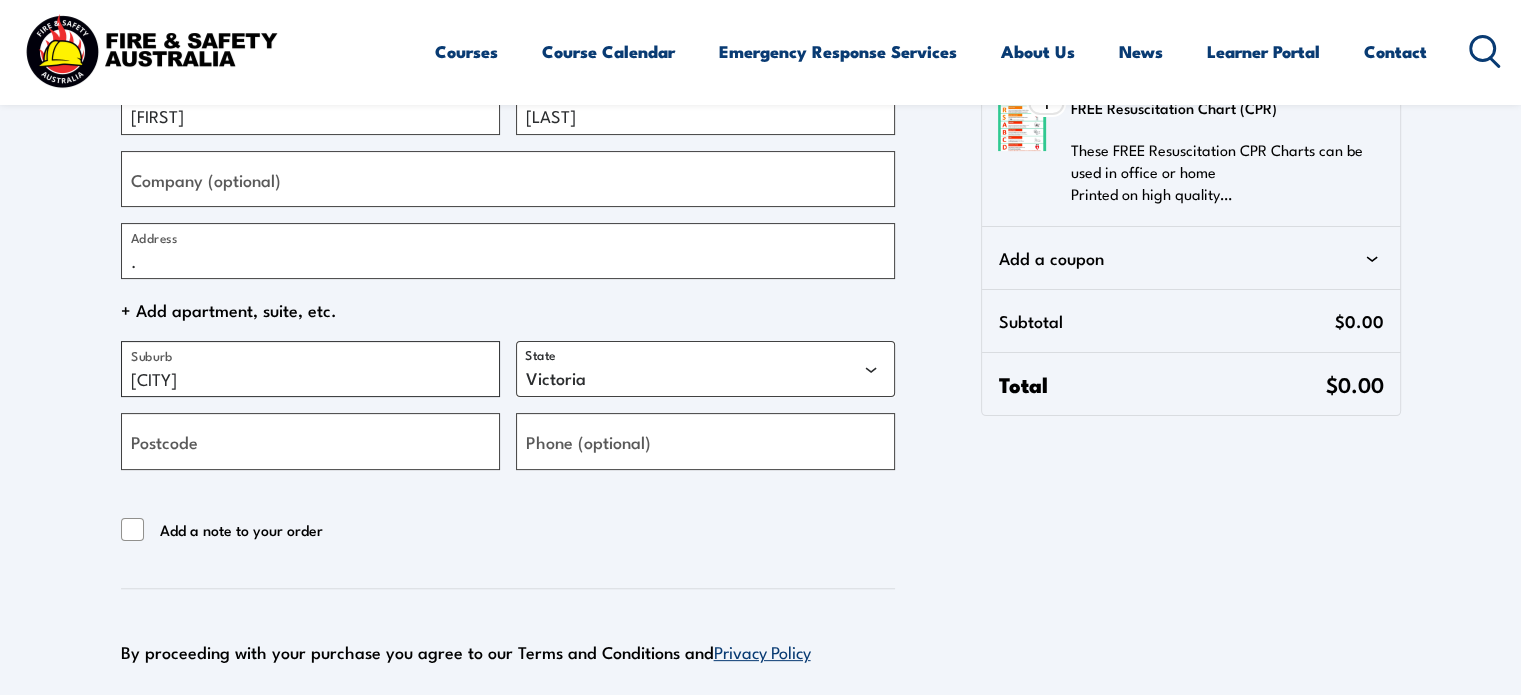 type on "Baldivis" 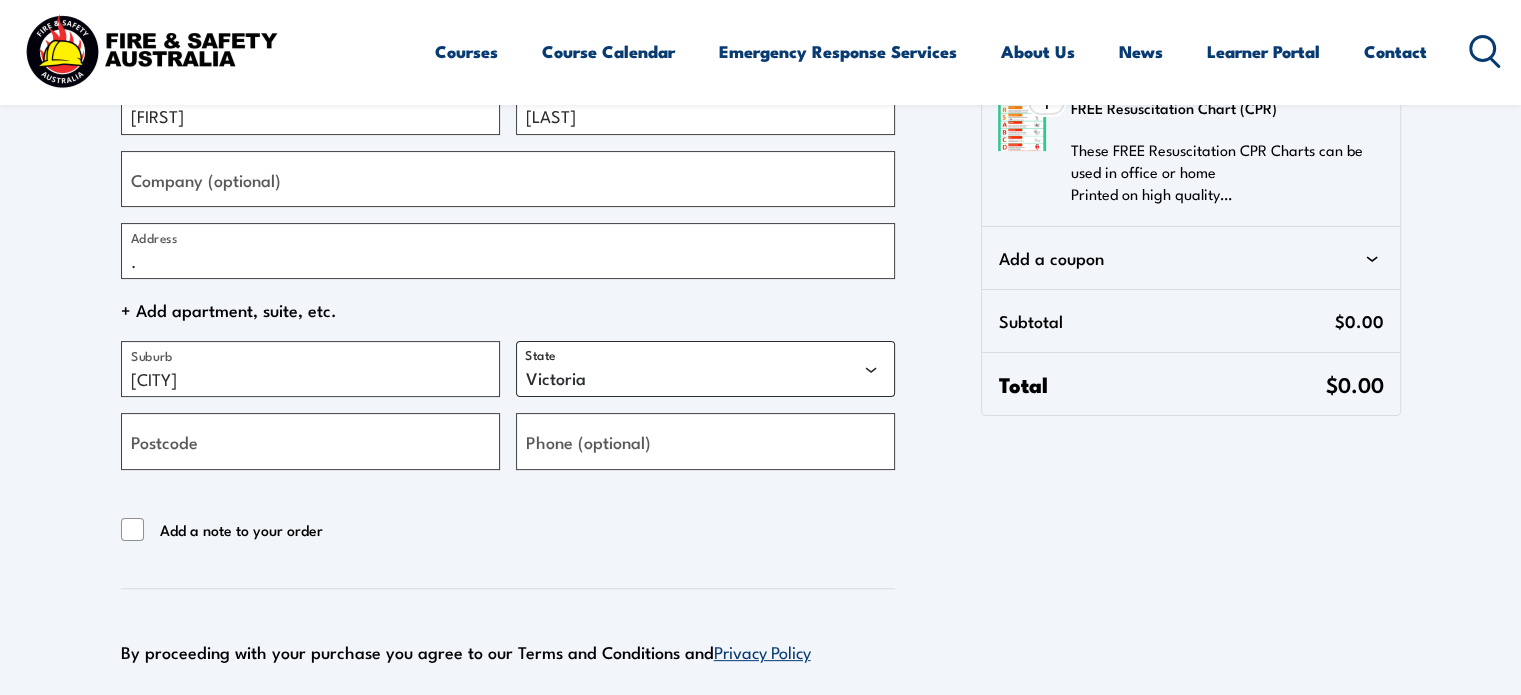 click on "Australian Capital Territory New South Wales Northern Territory Queensland South Australia Tasmania Victoria Western Australia" at bounding box center [705, 369] 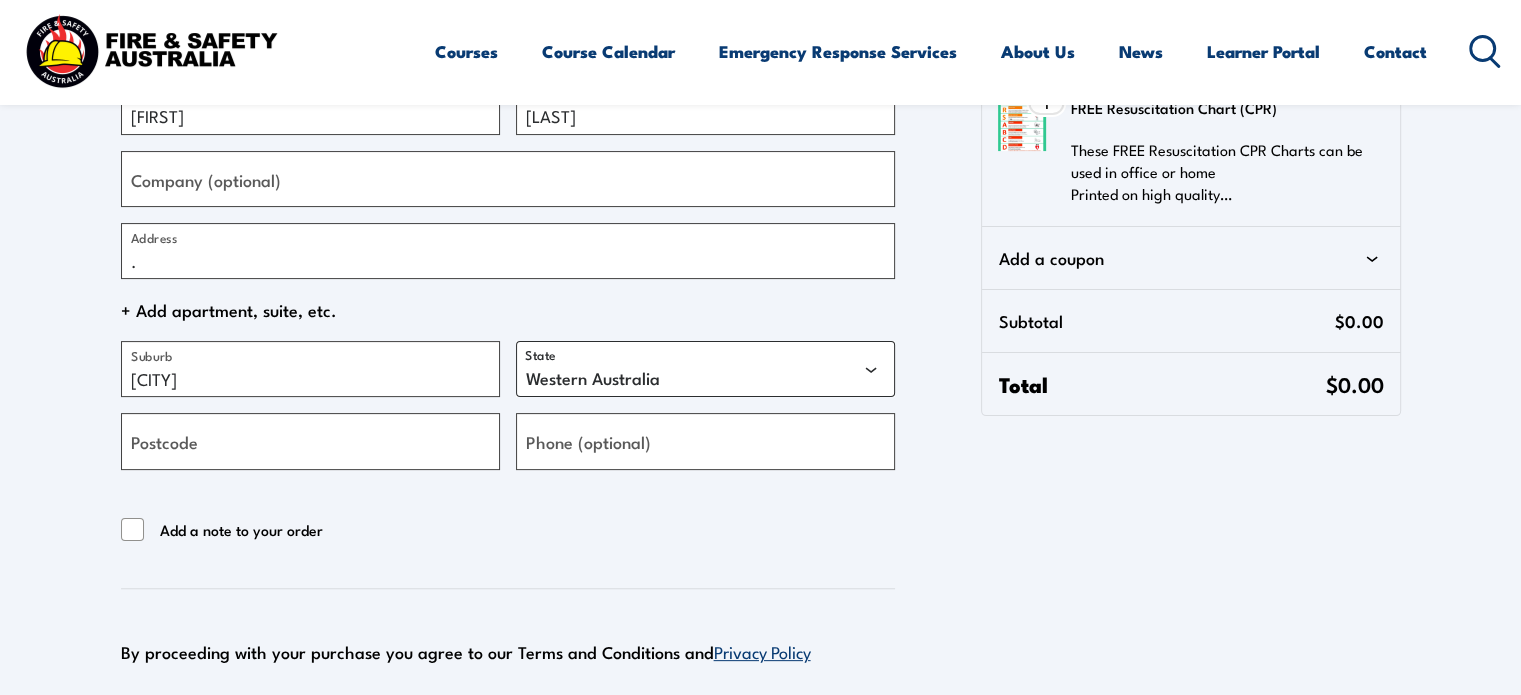 click on "Australian Capital Territory New South Wales Northern Territory Queensland South Australia Tasmania Victoria Western Australia" at bounding box center [705, 369] 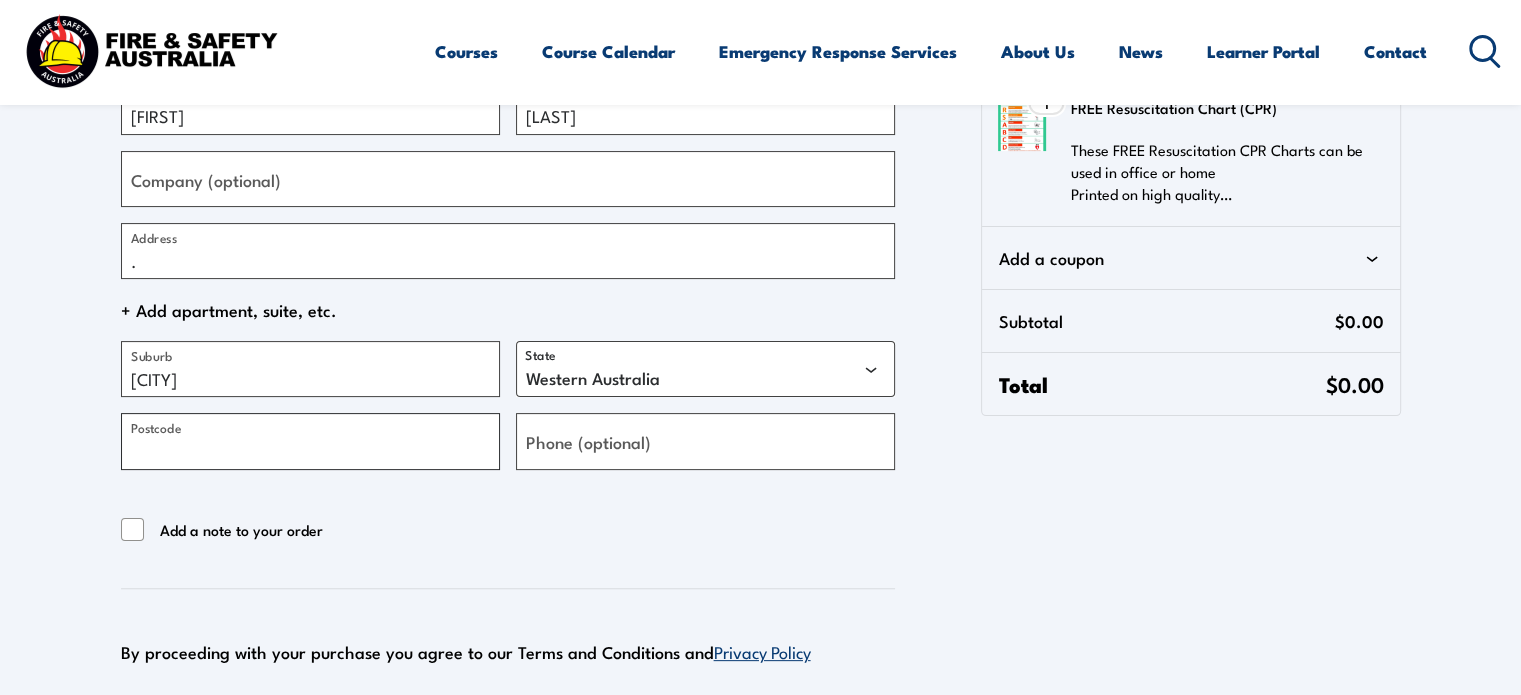 click on "Postcode" at bounding box center (310, 441) 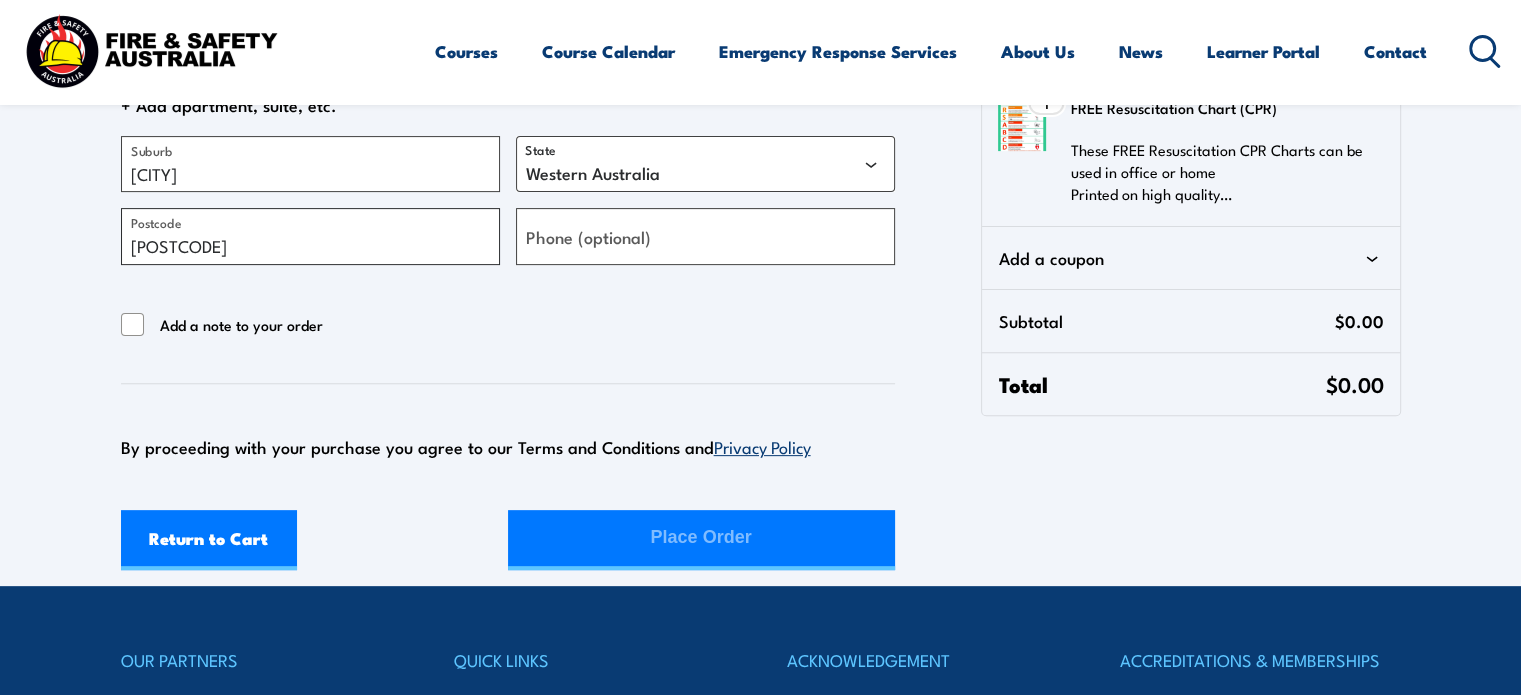 scroll, scrollTop: 700, scrollLeft: 0, axis: vertical 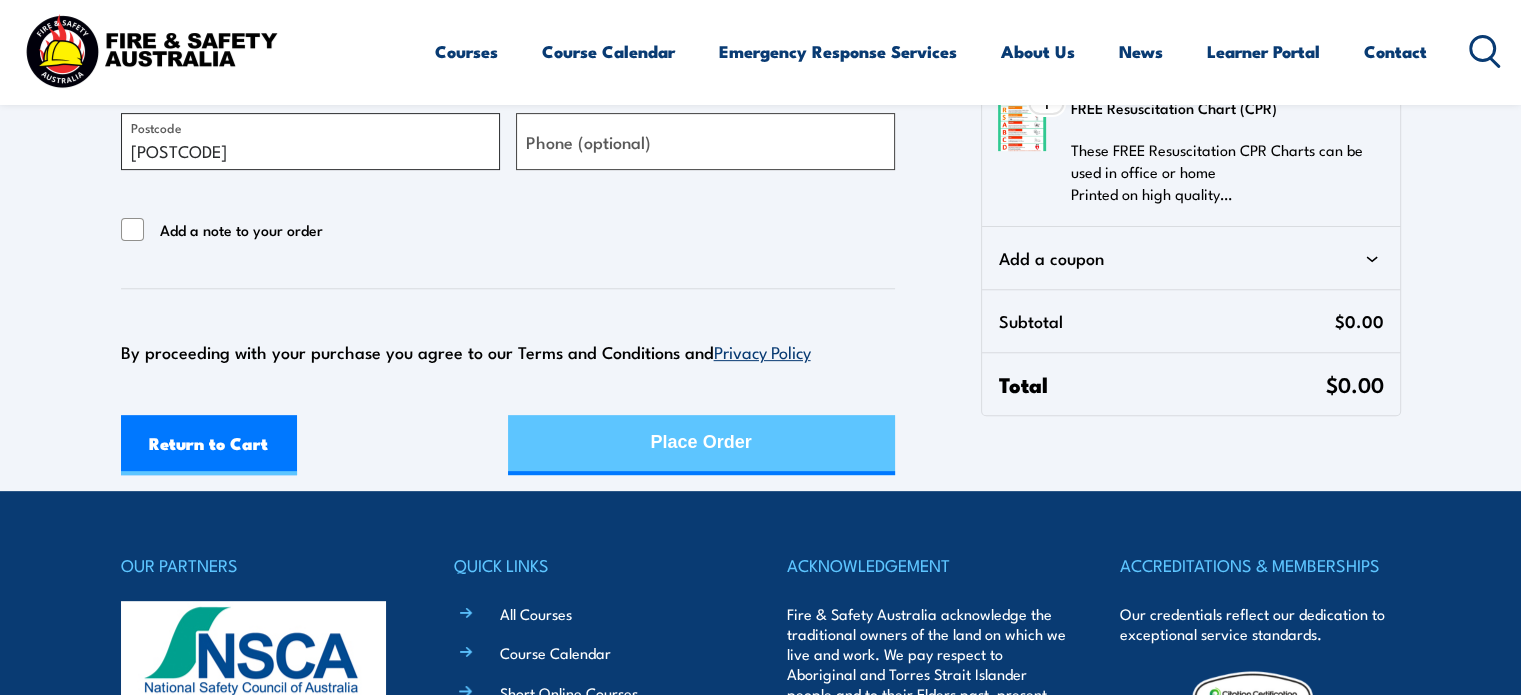 type on "6171" 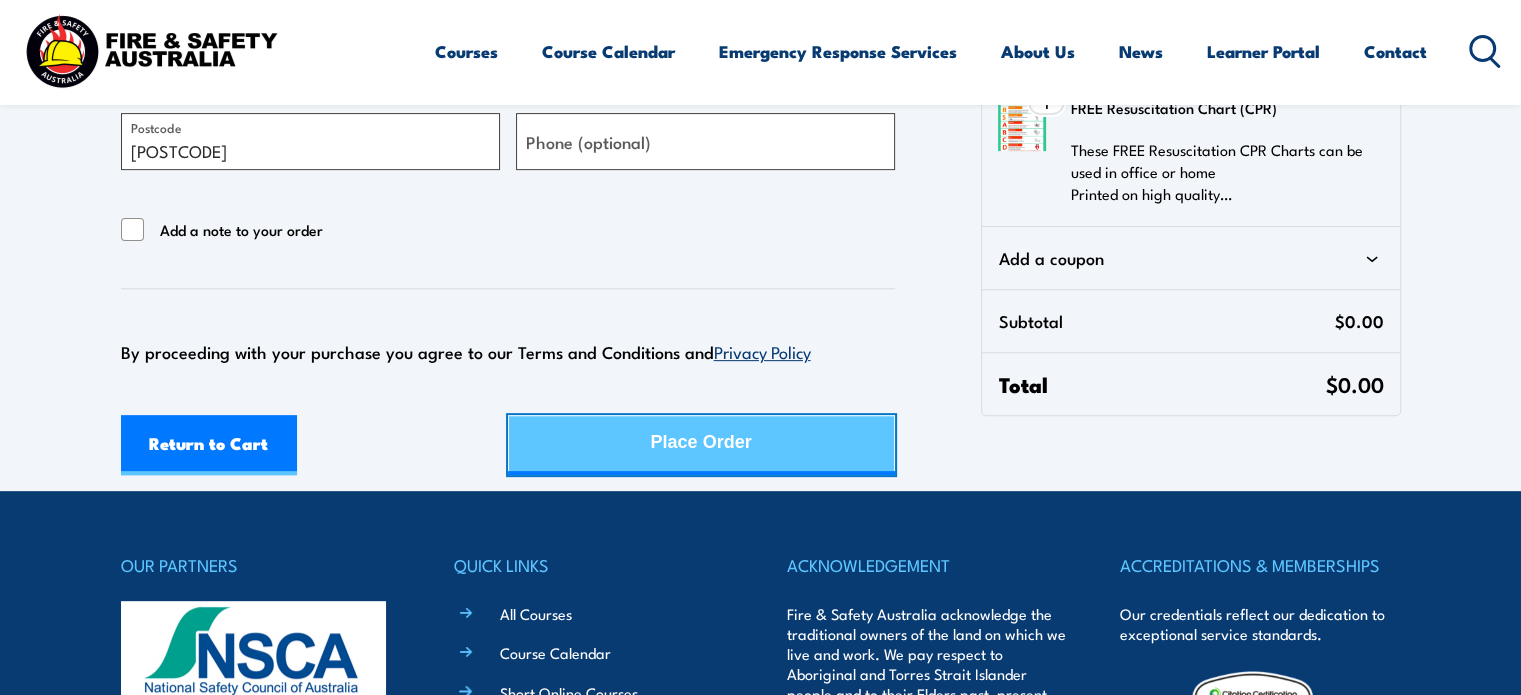 click on "Place Order" at bounding box center [701, 442] 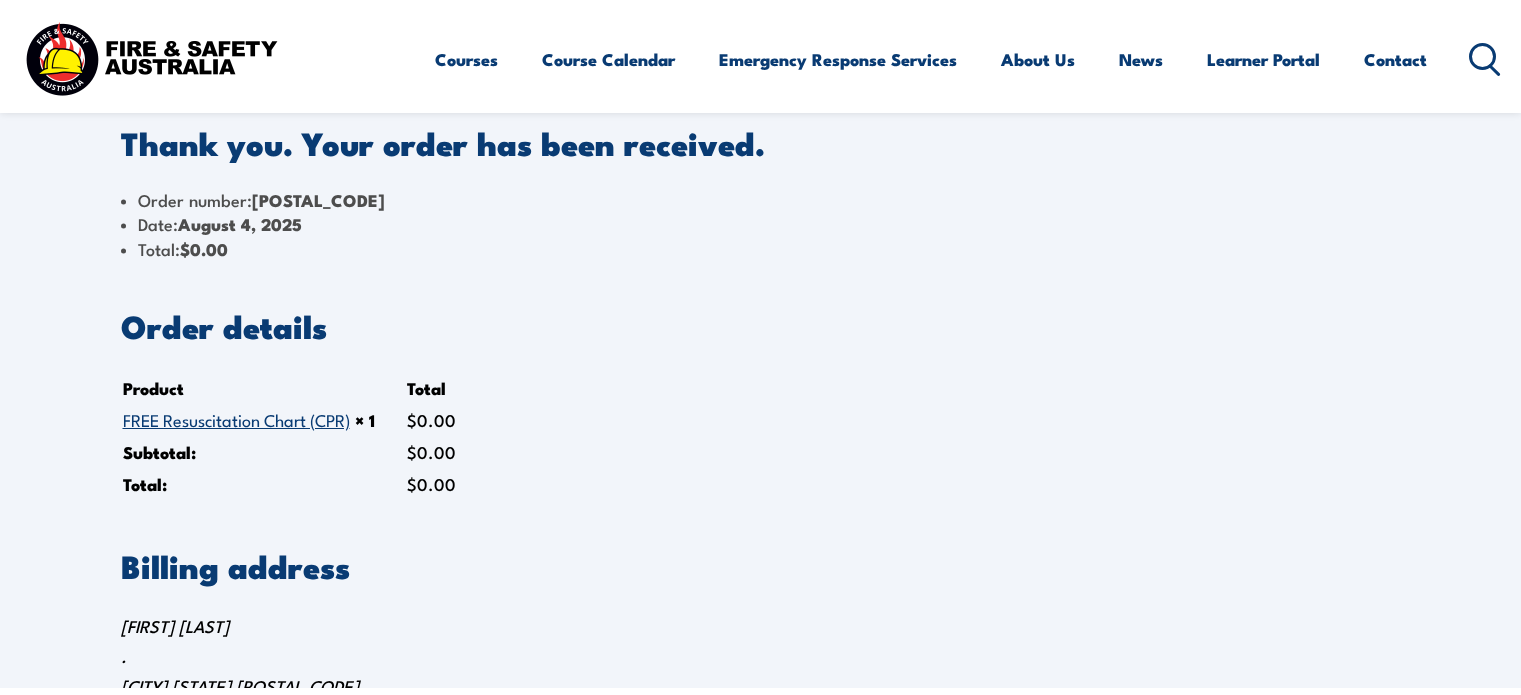 scroll, scrollTop: 0, scrollLeft: 0, axis: both 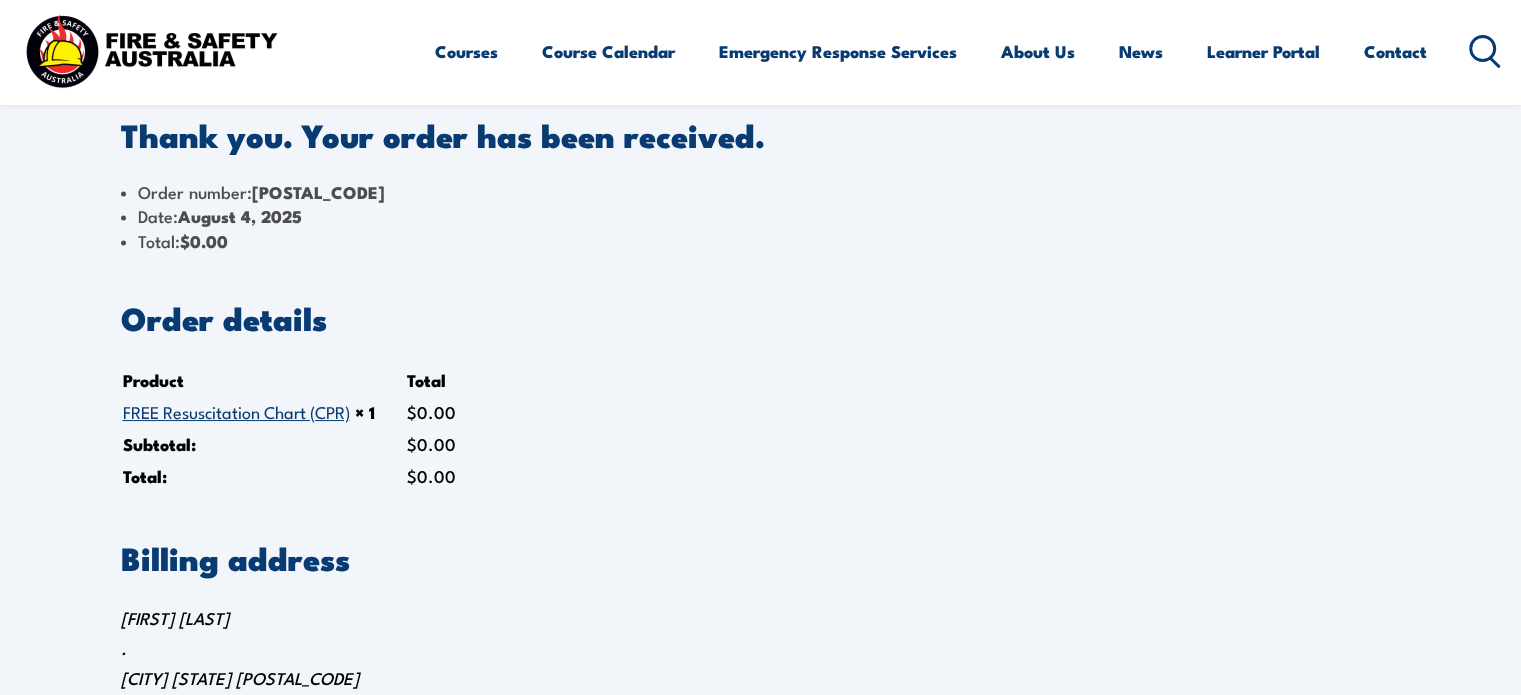 click on "FREE Resuscitation Chart (CPR)" at bounding box center [236, 411] 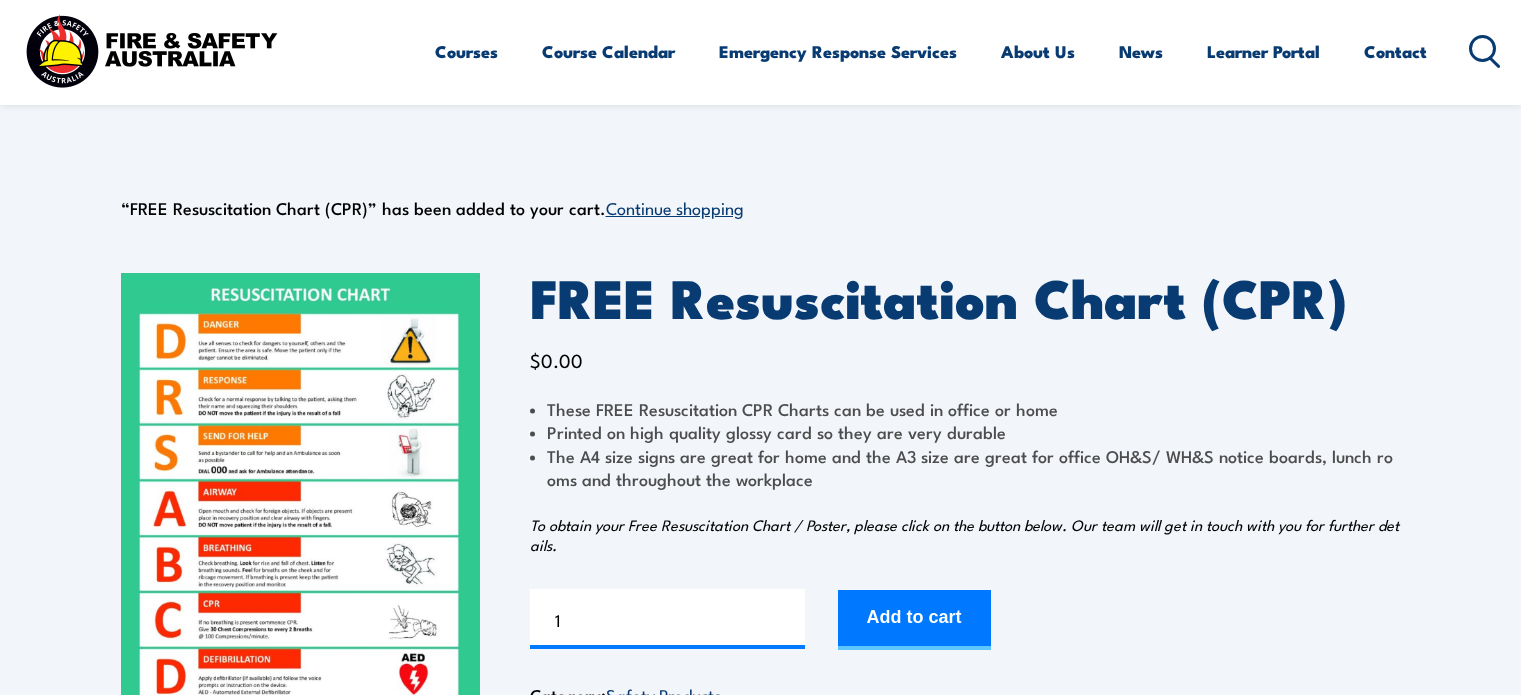 scroll, scrollTop: 0, scrollLeft: 0, axis: both 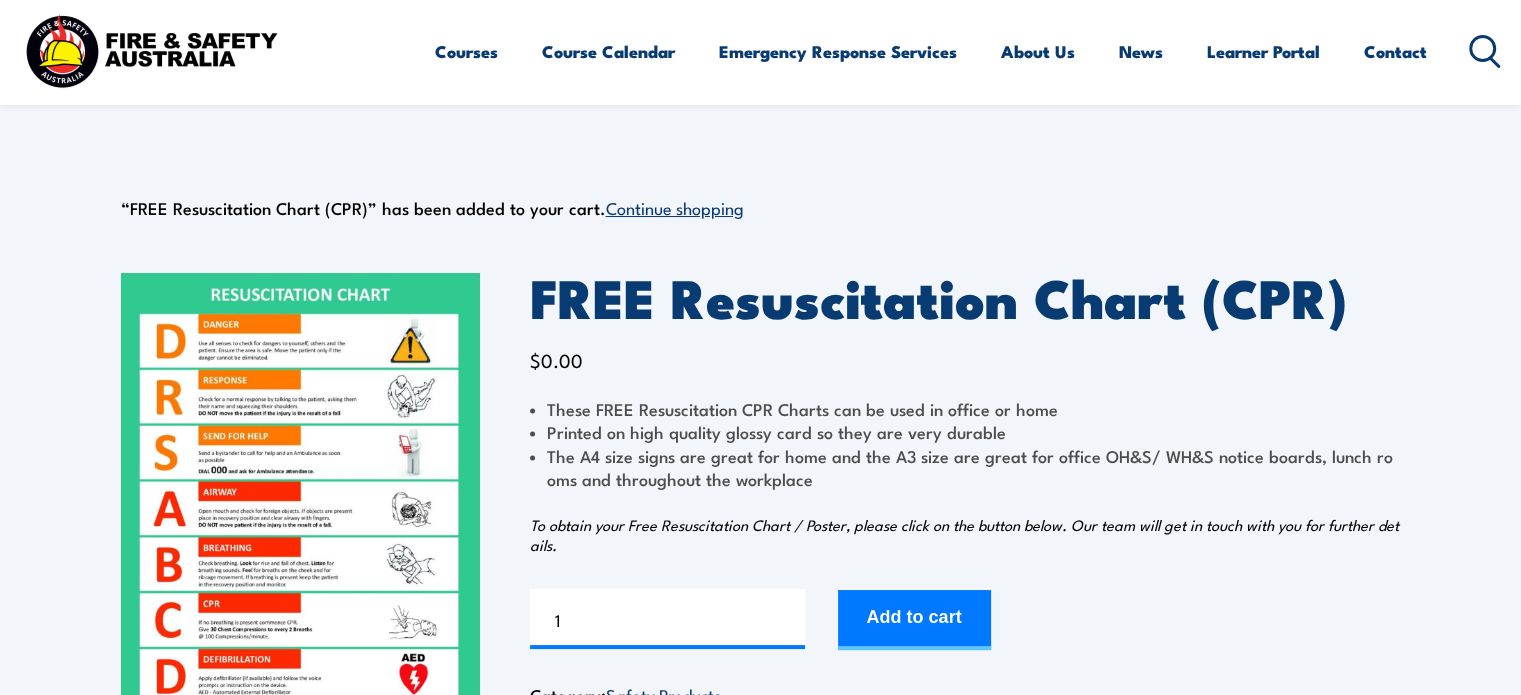 click on "These FREE Resuscitation CPR Charts can be used in office or home
Printed on high quality glossy card so they are very durable
The A4 size signs are great for home and the A3 size are great for office OH&S/ WH&S notice boards, lunch rooms and throughout the workplace
To obtain your Free Resuscitation Chart / Poster, please click on the button below. Our team will get in touch with you for further details." at bounding box center (965, 476) 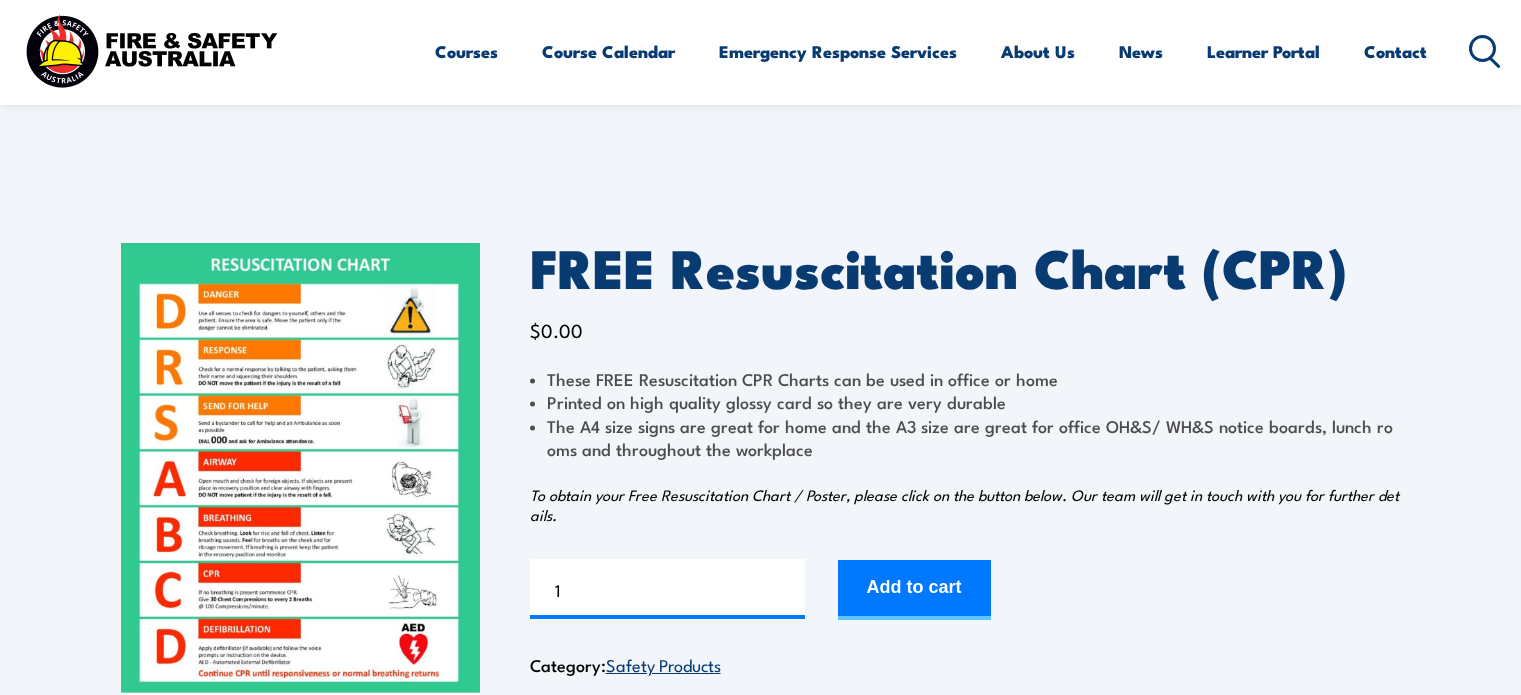 scroll, scrollTop: 0, scrollLeft: 0, axis: both 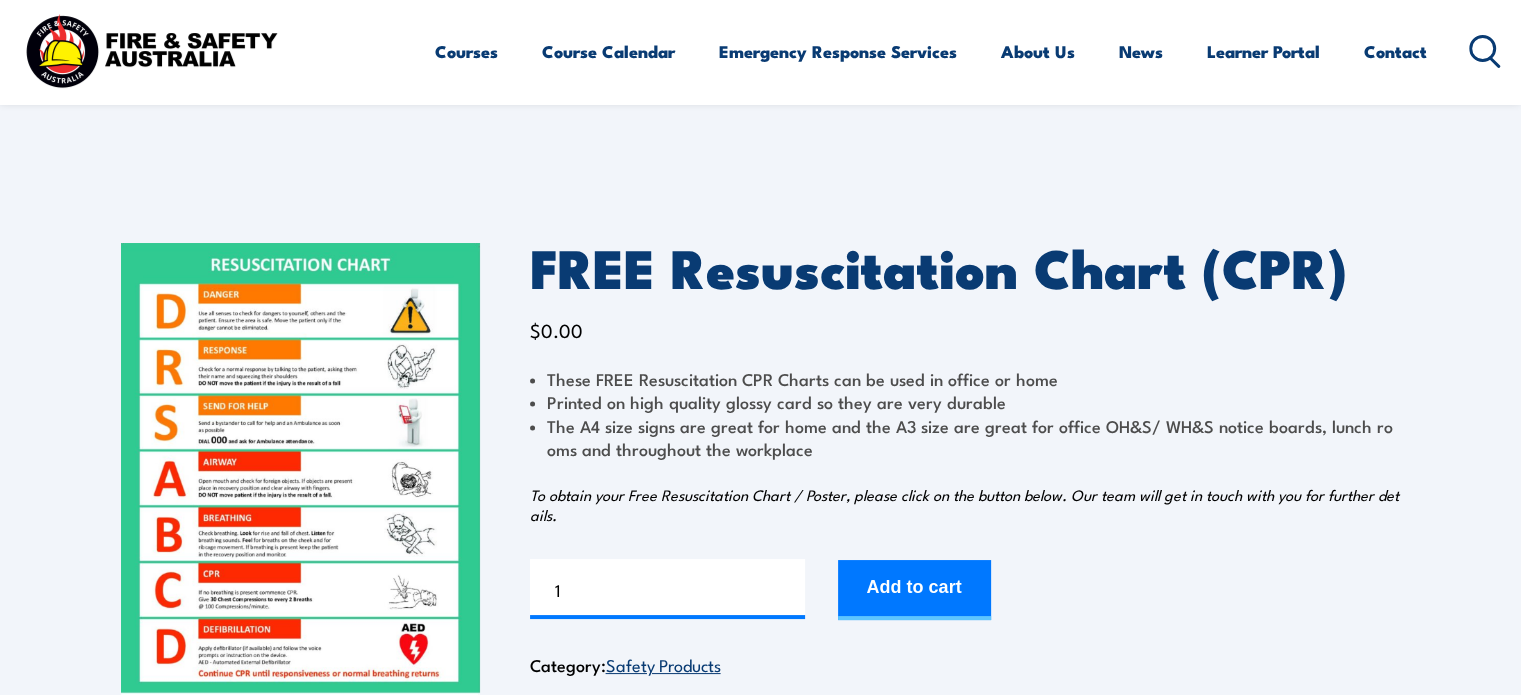 click on "The A4 size signs are great for home and the A3 size are great for office OH&S/ WH&S notice boards, lunch rooms and throughout the workplace" at bounding box center [965, 437] 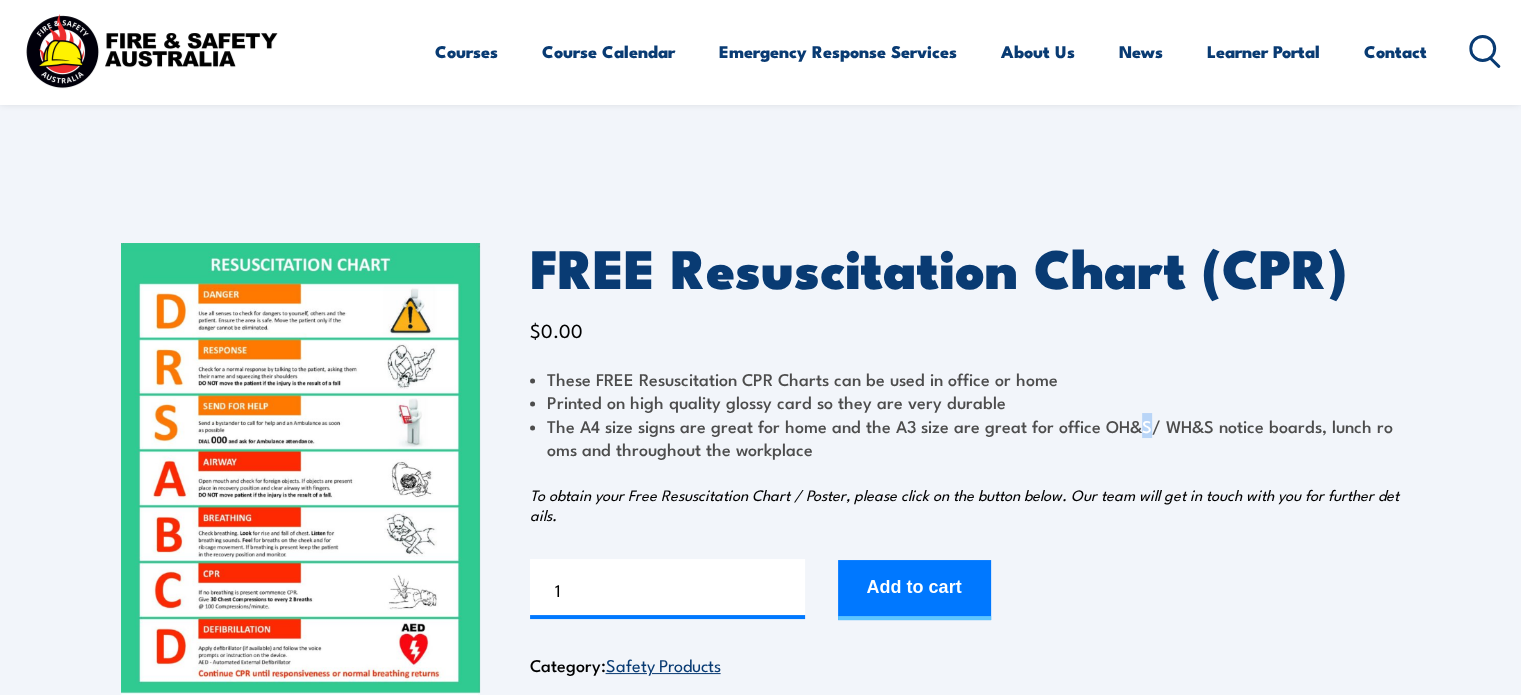 click on "The A4 size signs are great for home and the A3 size are great for office OH&S/ WH&S notice boards, lunch rooms and throughout the workplace" at bounding box center (965, 437) 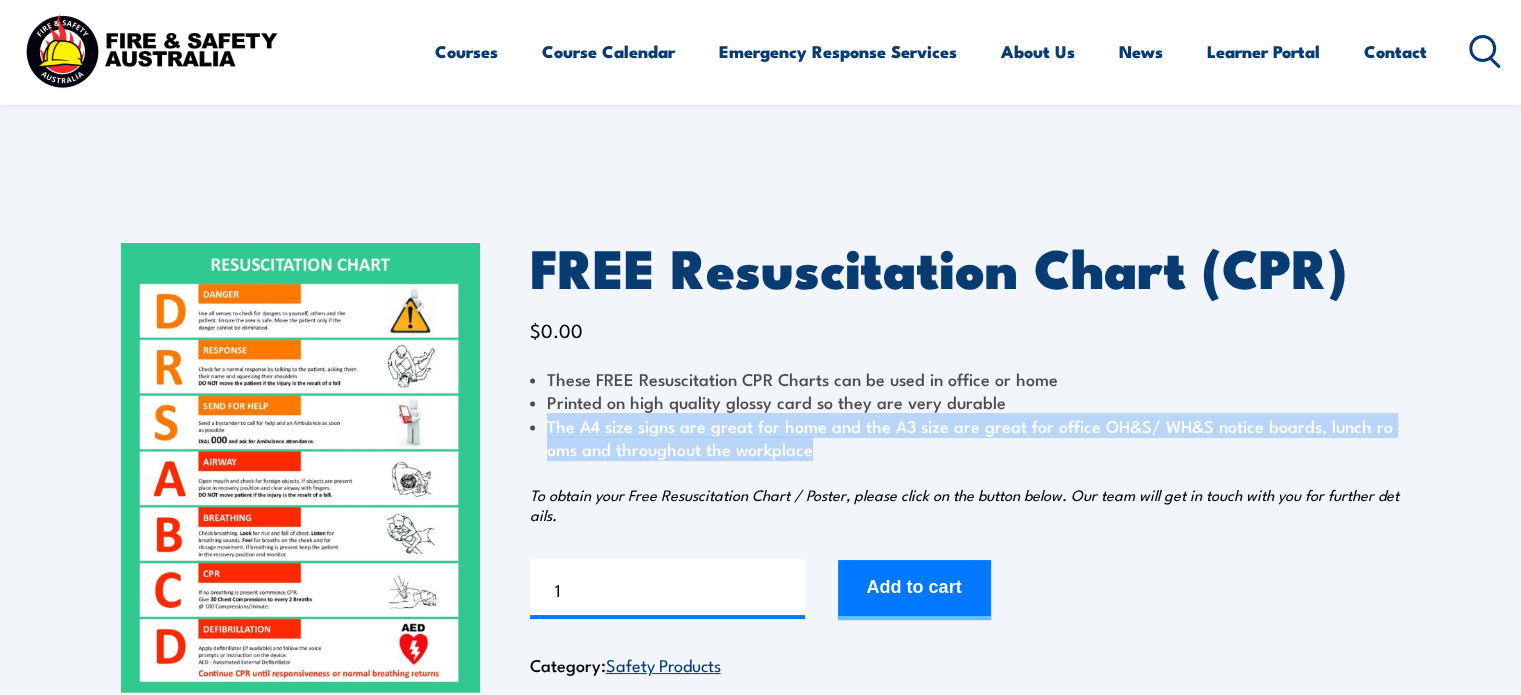 click on "The A4 size signs are great for home and the A3 size are great for office OH&S/ WH&S notice boards, lunch rooms and throughout the workplace" at bounding box center (965, 437) 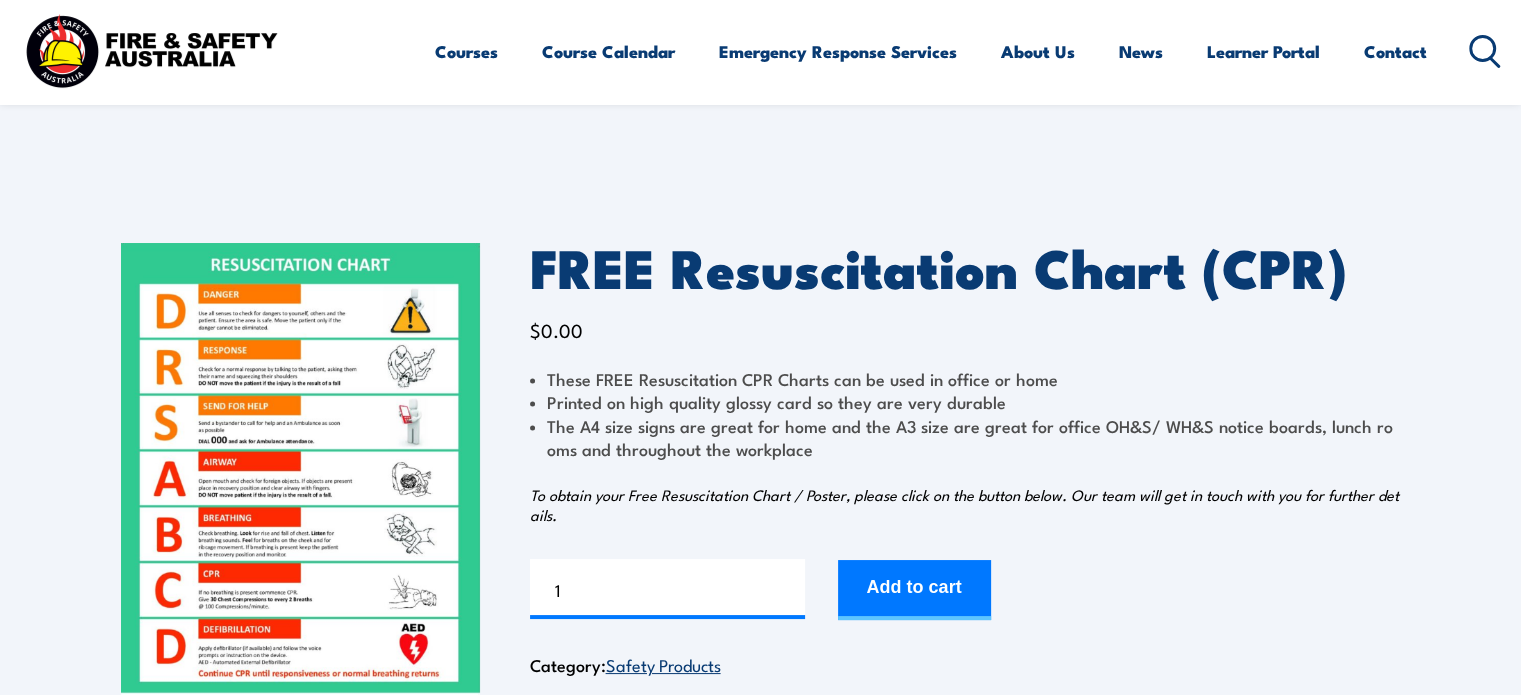 click on "The A4 size signs are great for home and the A3 size are great for office OH&S/ WH&S notice boards, lunch rooms and throughout the workplace" at bounding box center (965, 437) 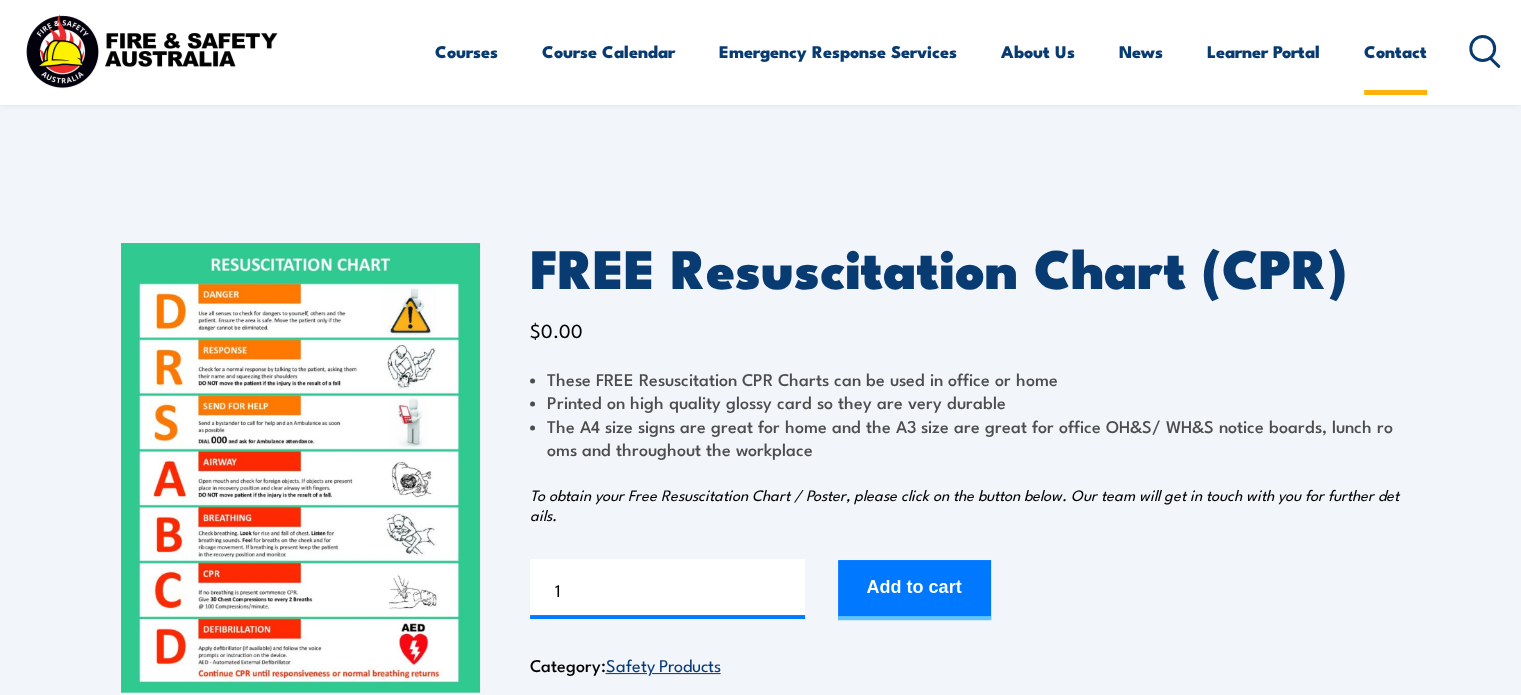 click on "Contact" at bounding box center [1395, 51] 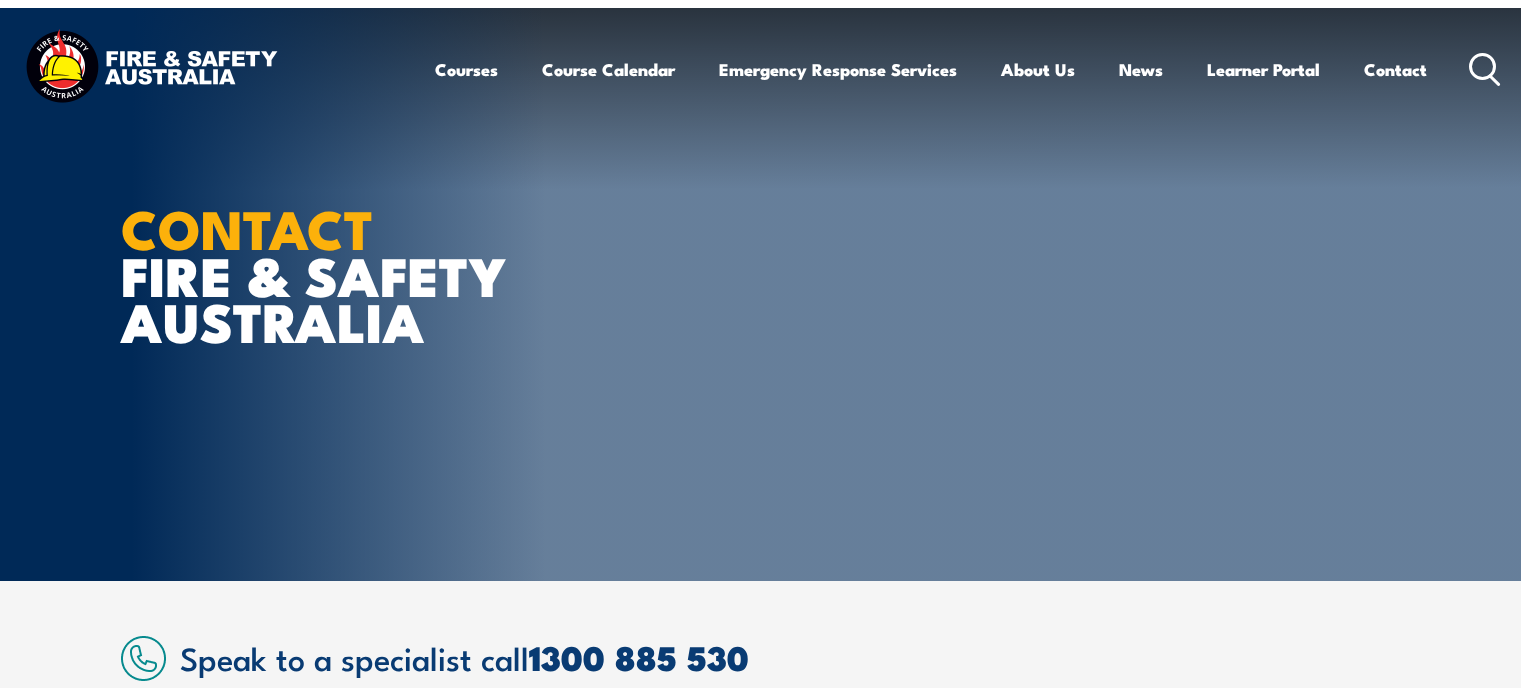scroll, scrollTop: 0, scrollLeft: 0, axis: both 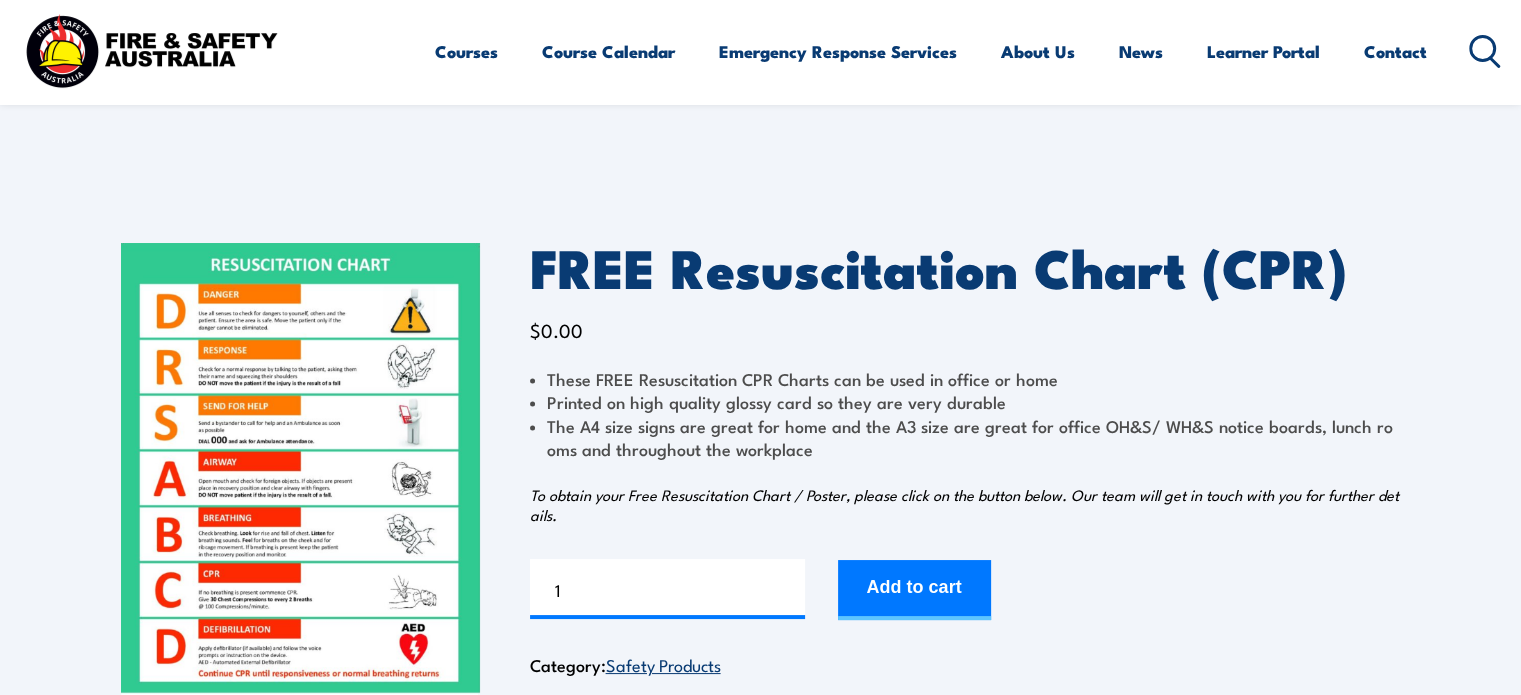 click at bounding box center [300, 495] 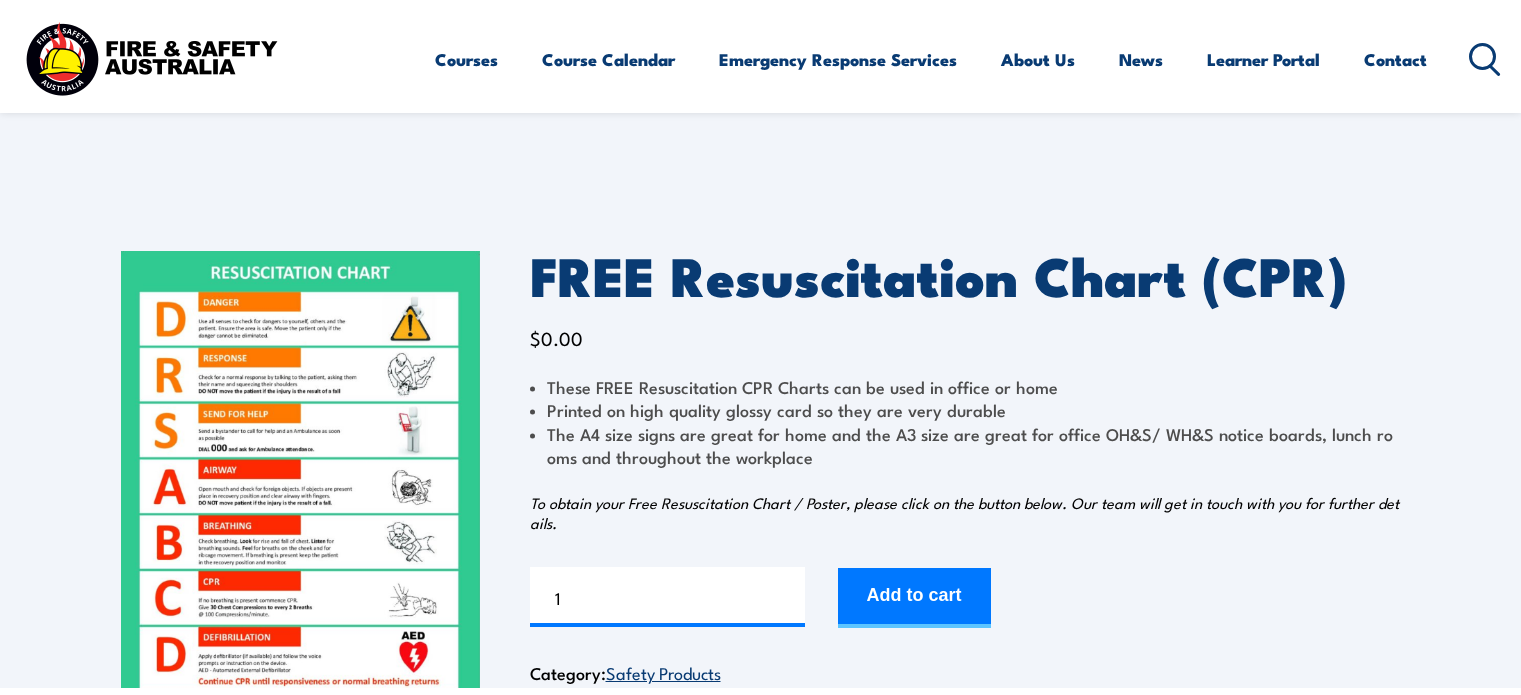 scroll, scrollTop: 0, scrollLeft: 0, axis: both 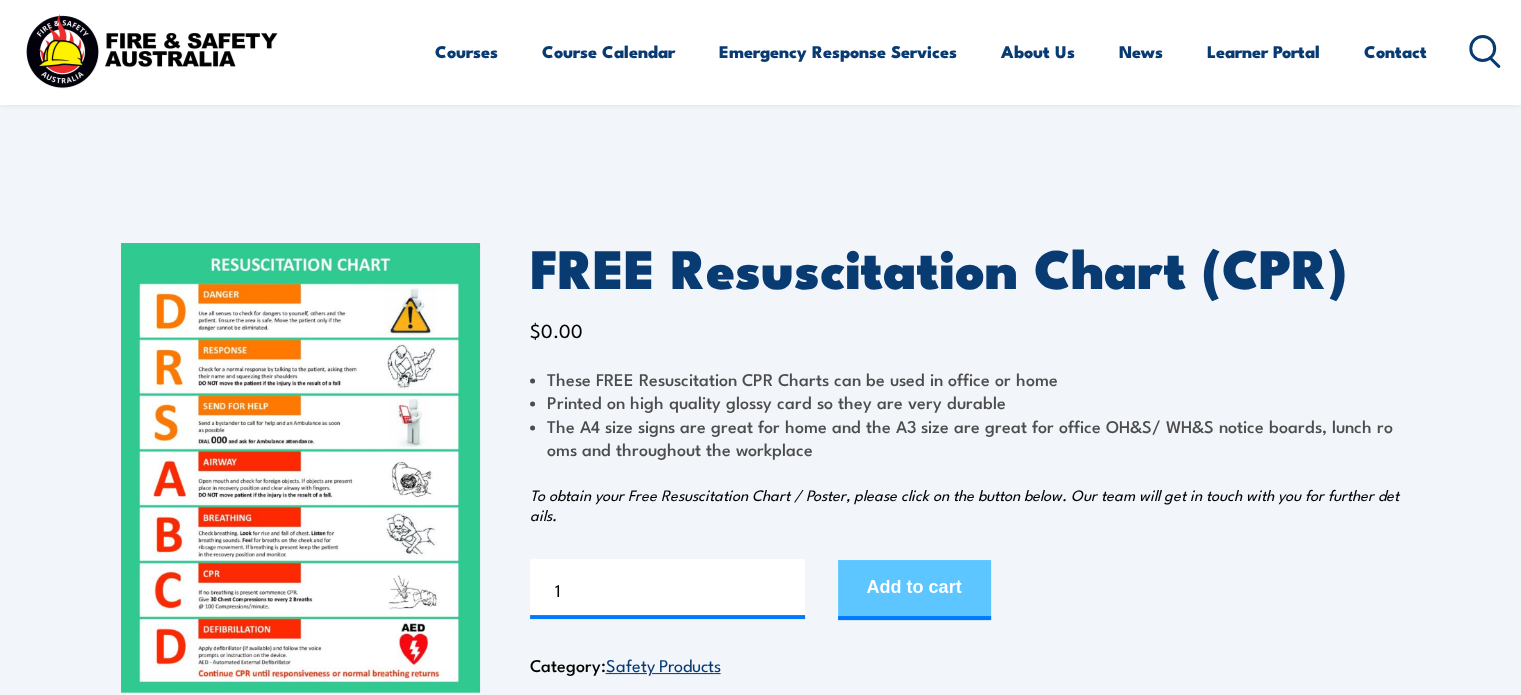 click on "Add to cart" at bounding box center [914, 590] 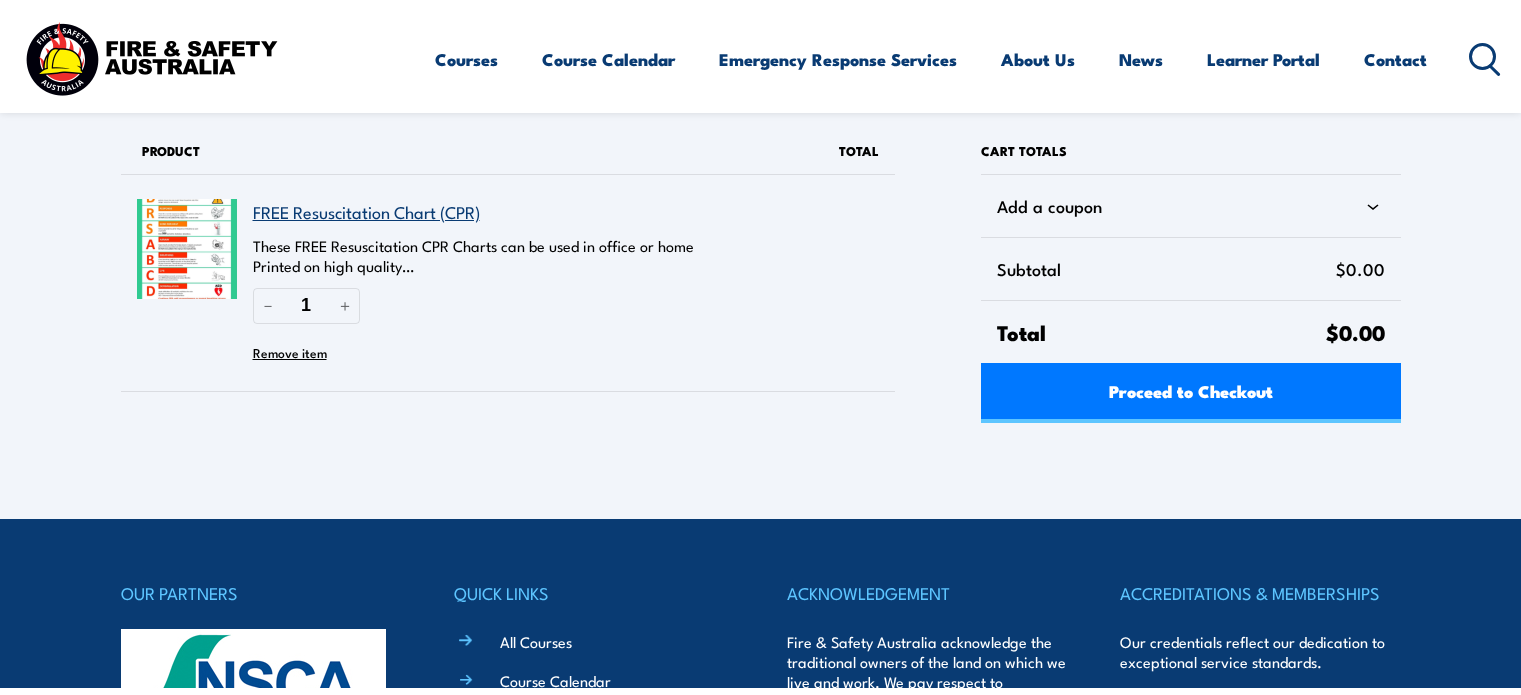 scroll, scrollTop: 0, scrollLeft: 0, axis: both 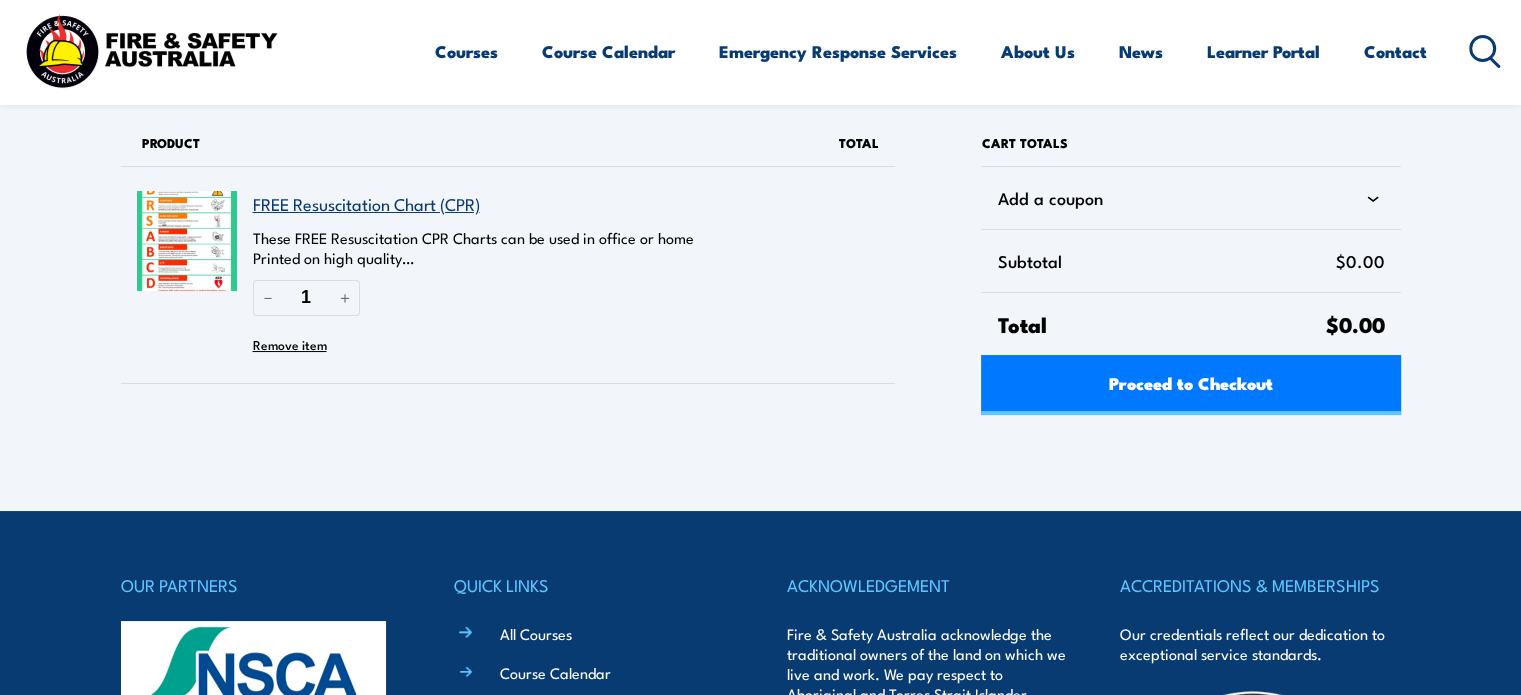 click on "Courses
Course Calendar
Emergency Response Services
Services Overview
Emergency Response Solutions
Paramedic & Medical Solutions
Industrial Security Solutions
Emergency Response Vehicles
Safety Advisers
About Us
About FSA
Our promise
Careers
News
Learner Portal
Contact
Home
Course Finder
All Courses
Aviation Safety Training Courses
Confined Space Courses
Electricity Supply Industry (ESI) Courses
Emergency Response Training & Rescue Courses
Fire Safety Training Courses
First Aid Training Courses
Global Wind Organisation (GWO) Courses
HAZMAT Courses
Health & Safety Representative Courses HSR Training
Height Safety & Rescue Courses
High Risk Work Licence Courses" at bounding box center (760, 347) 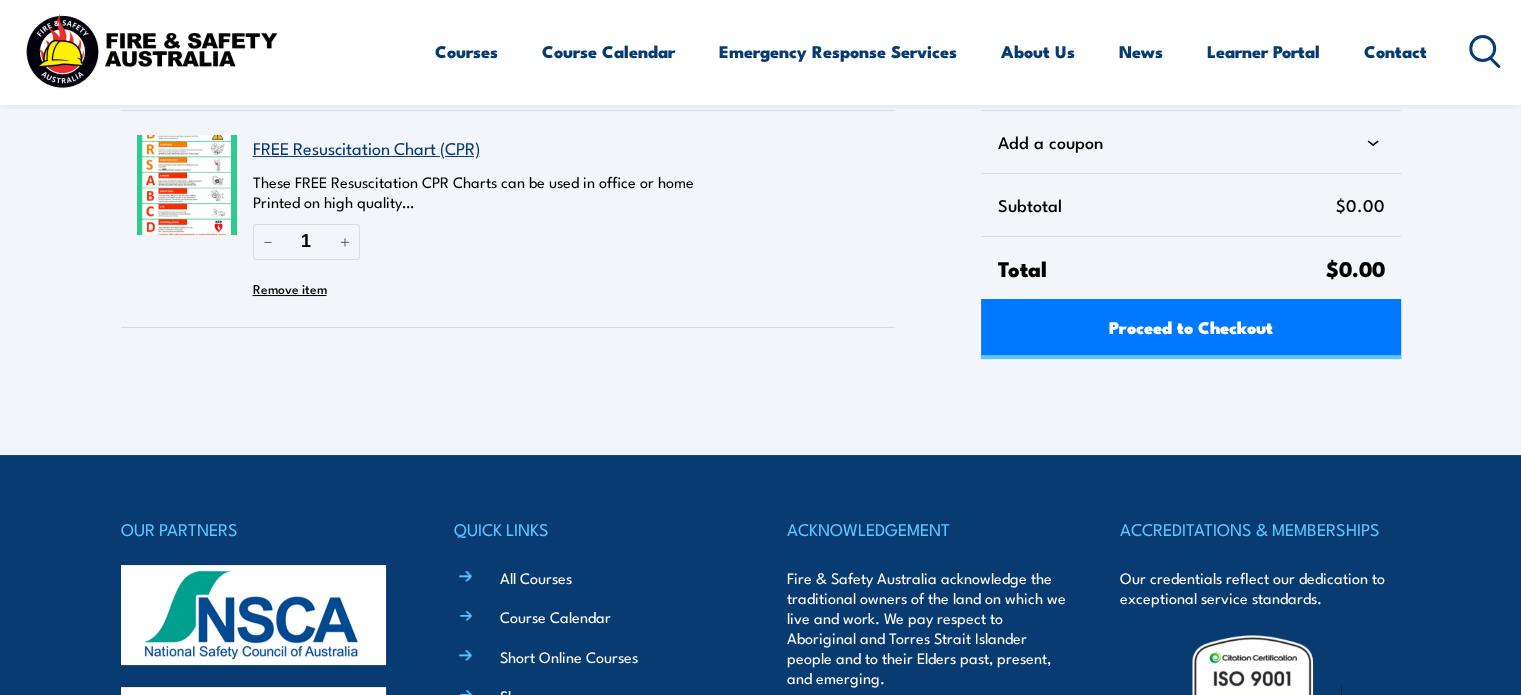 scroll, scrollTop: 0, scrollLeft: 0, axis: both 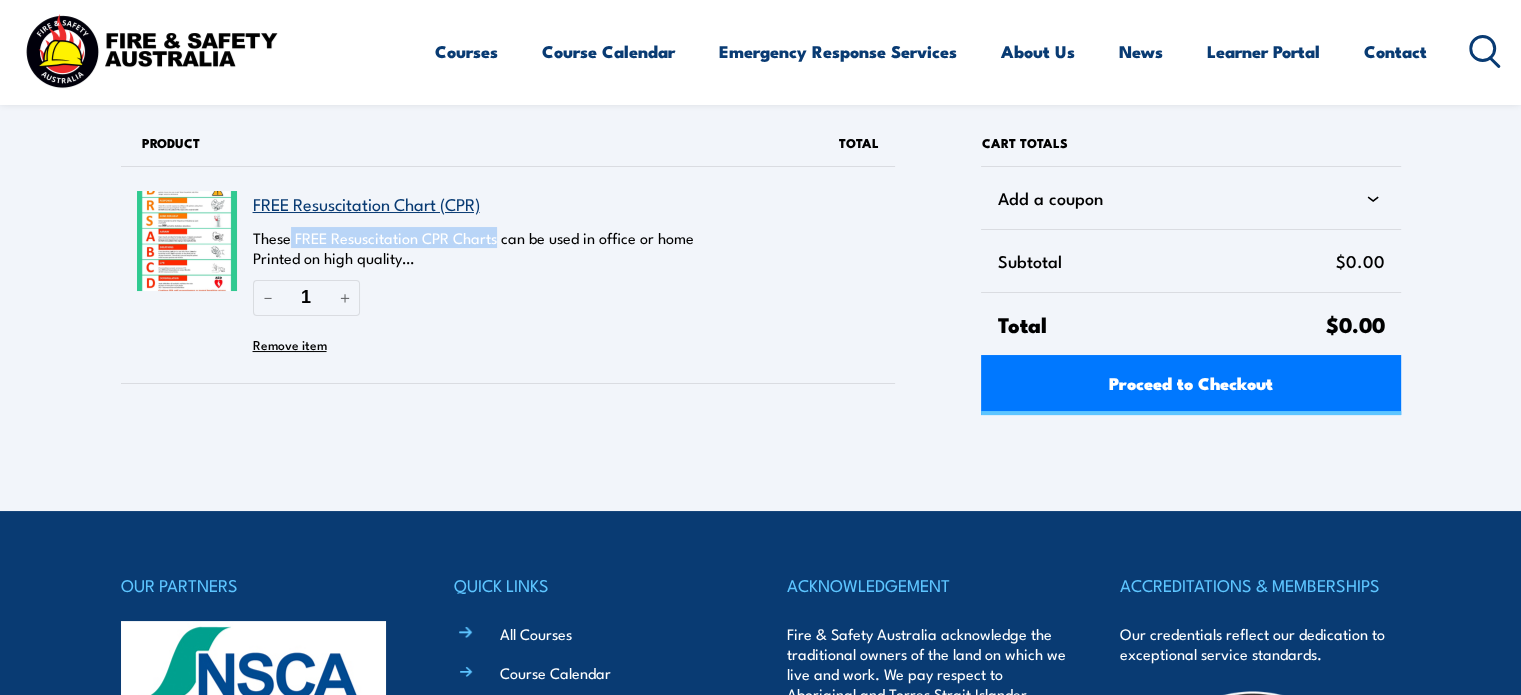 drag, startPoint x: 288, startPoint y: 235, endPoint x: 498, endPoint y: 246, distance: 210.2879 